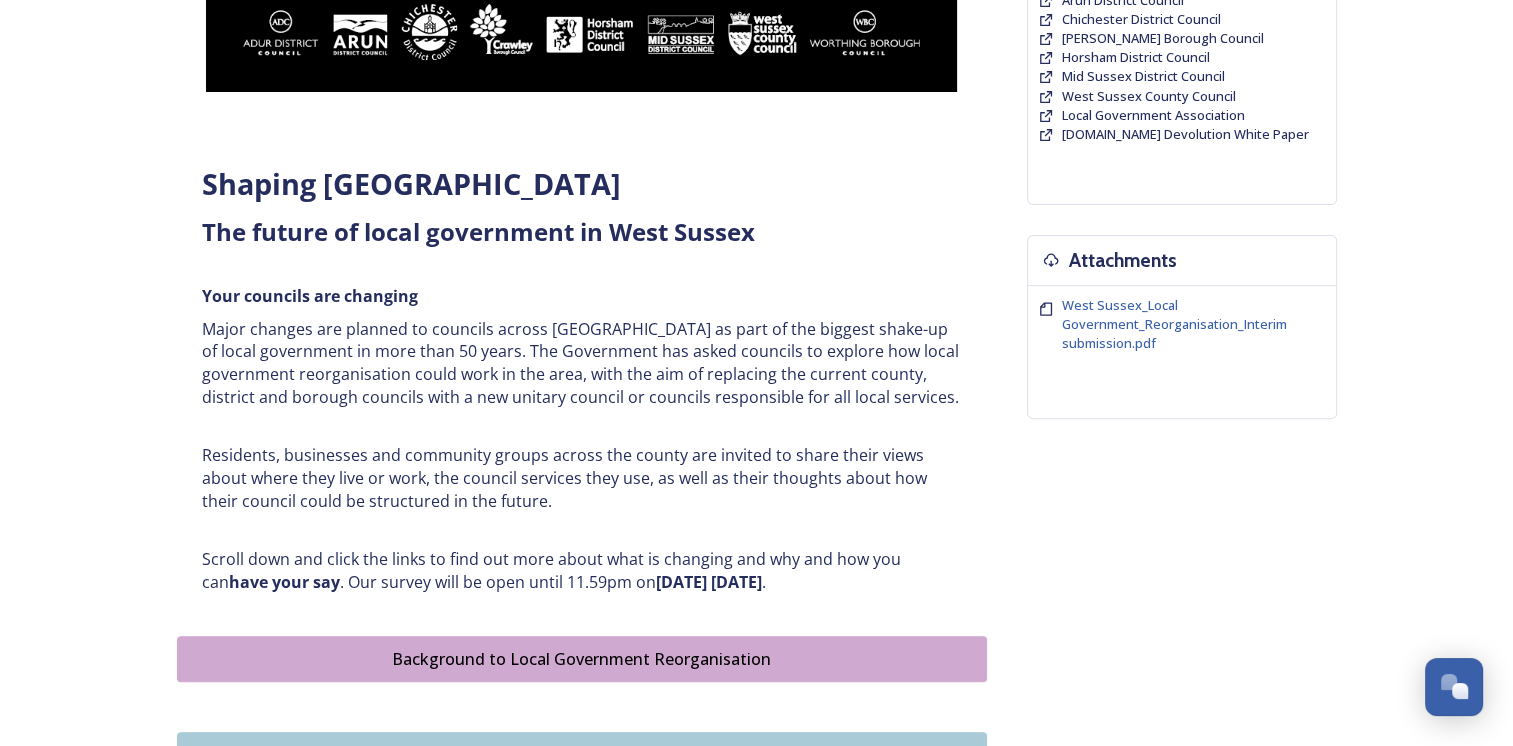 scroll, scrollTop: 574, scrollLeft: 0, axis: vertical 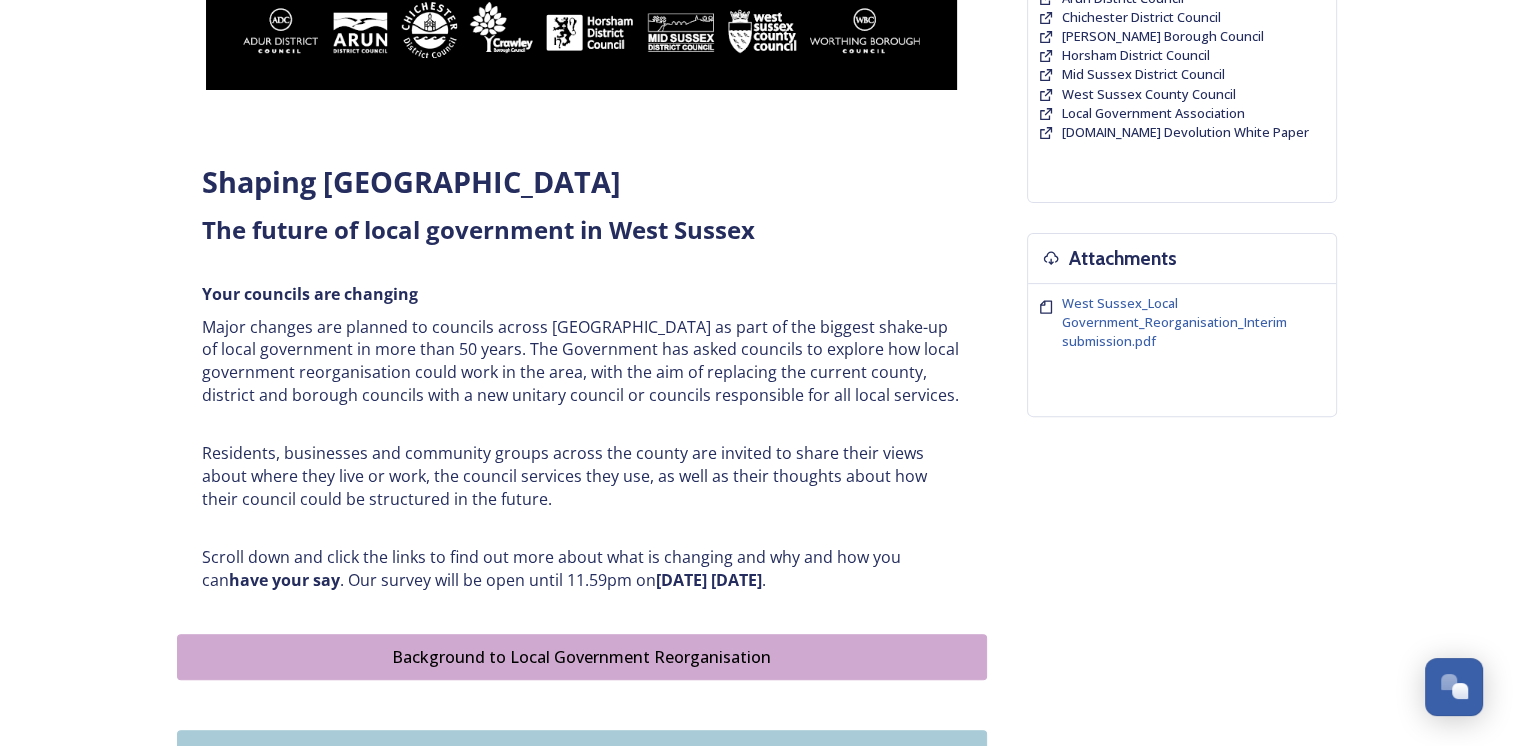 click on "Shaping West Sussex ﻿﻿﻿The future of local government in West Sussex Your councils are changing Major changes are planned to councils across West Sussex as part of the biggest shake-up of local government in more than 50 years. The Government has asked councils to explore how local government reorganisation could work in the area, with the aim of replacing the current county, district and borough councils with a new unitary council or councils responsible for all local services. Residents, businesses and community groups across the county are invited to share their views about where they live or work, the council services they use, as well as their thoughts about how their council could be structured in the future.  Scroll down and click the links to find out more about what is changing and why and how you can  have your say . Our survey will be open until 11.59pm on  Wednesday   13 August 2025 ." at bounding box center [582, 377] 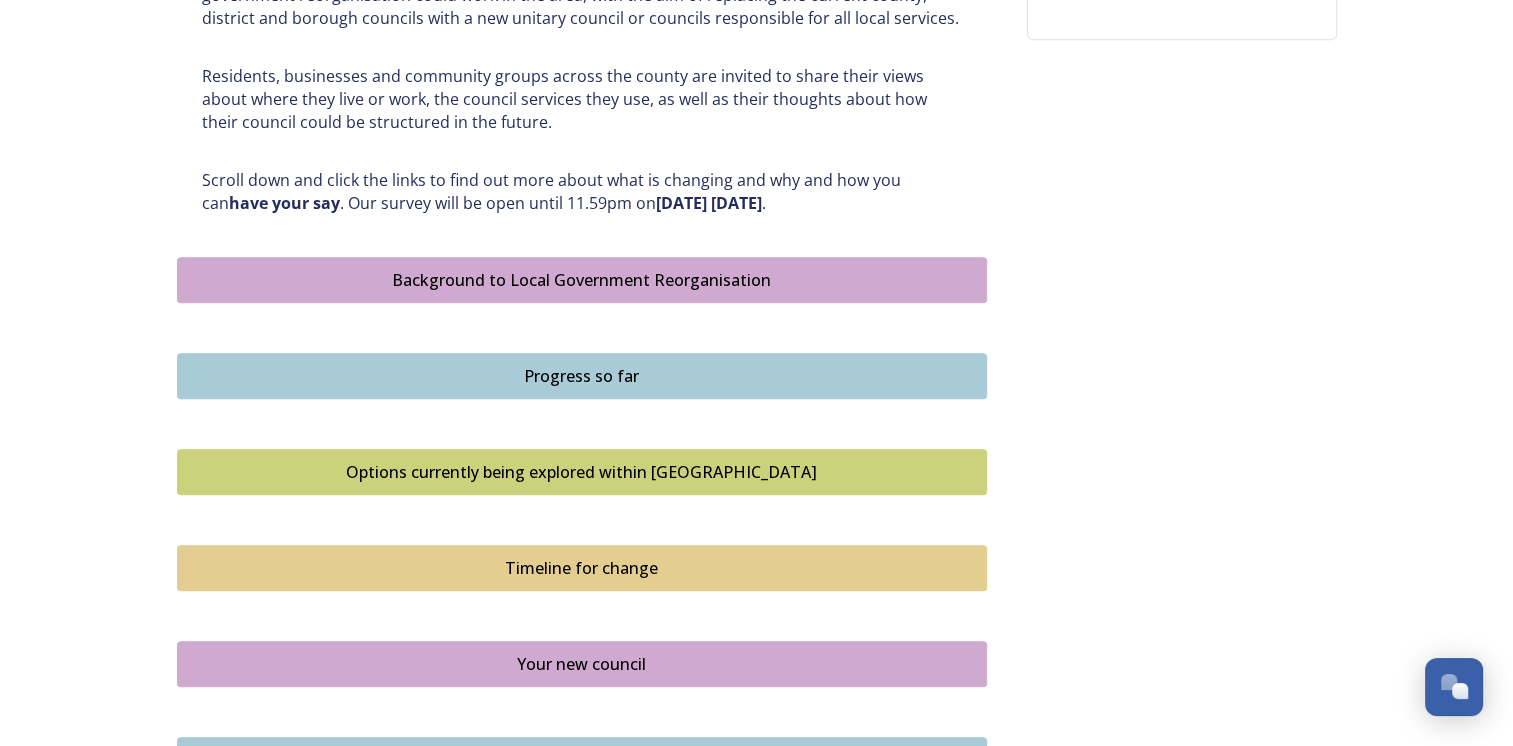 scroll, scrollTop: 952, scrollLeft: 0, axis: vertical 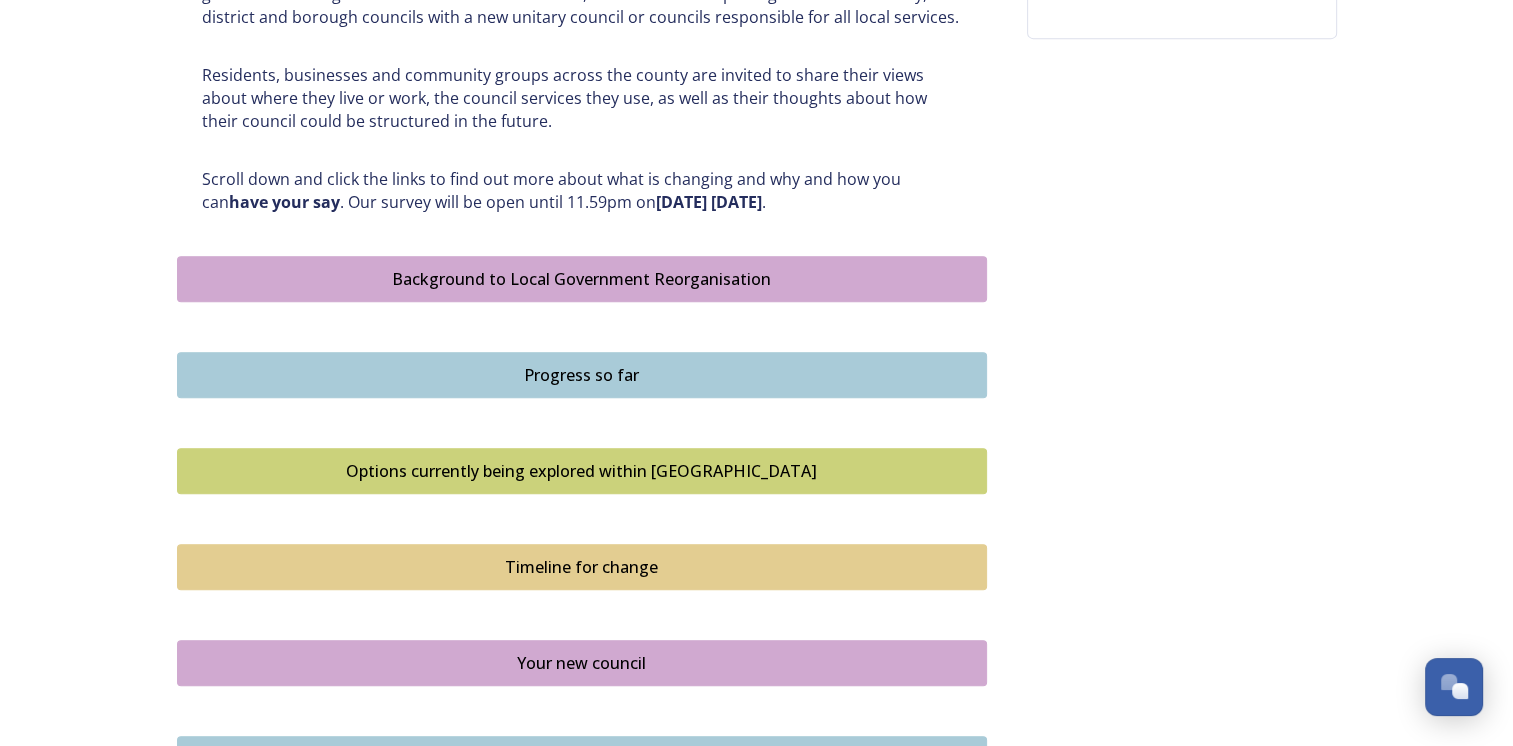 click on "Options currently being explored within West Sussex" at bounding box center [582, 471] 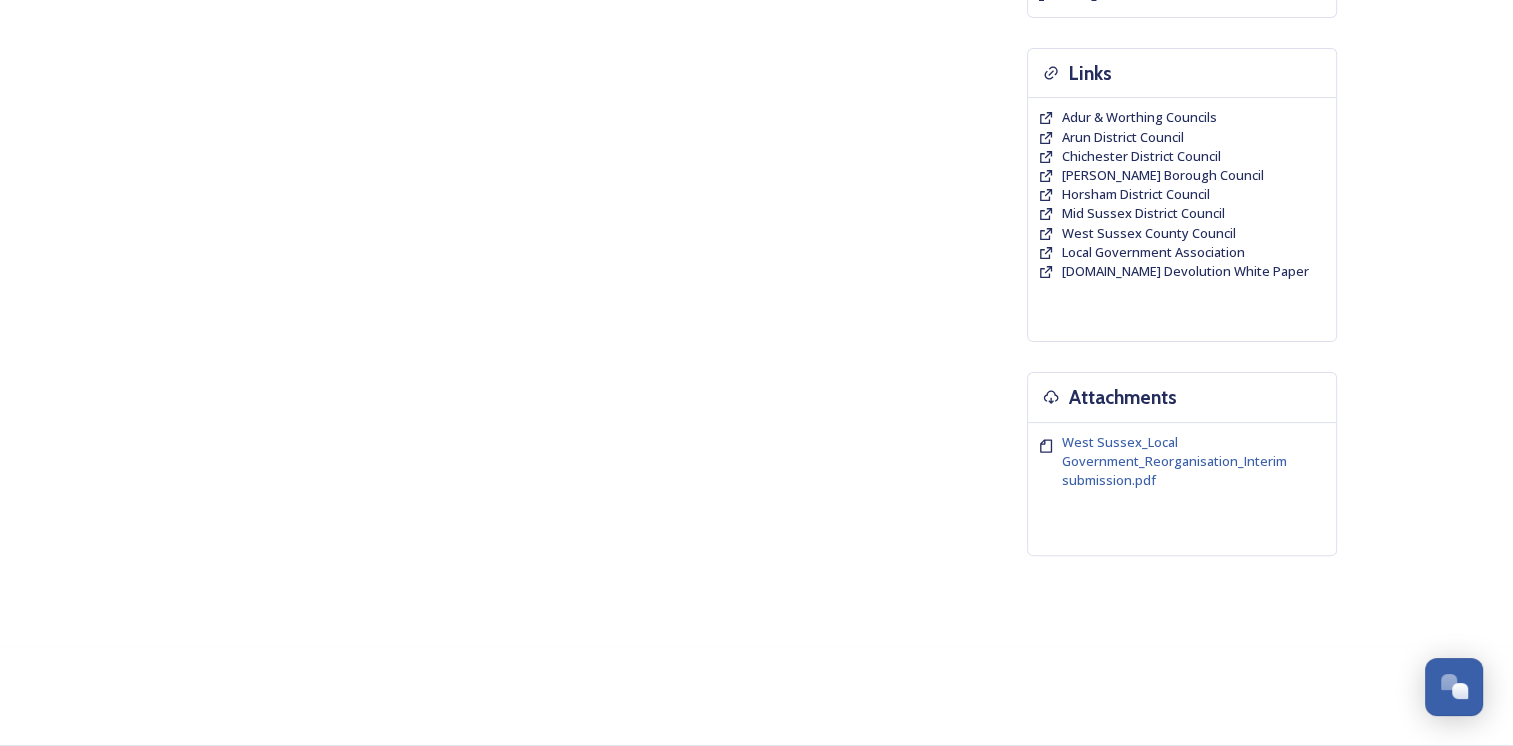 scroll, scrollTop: 0, scrollLeft: 0, axis: both 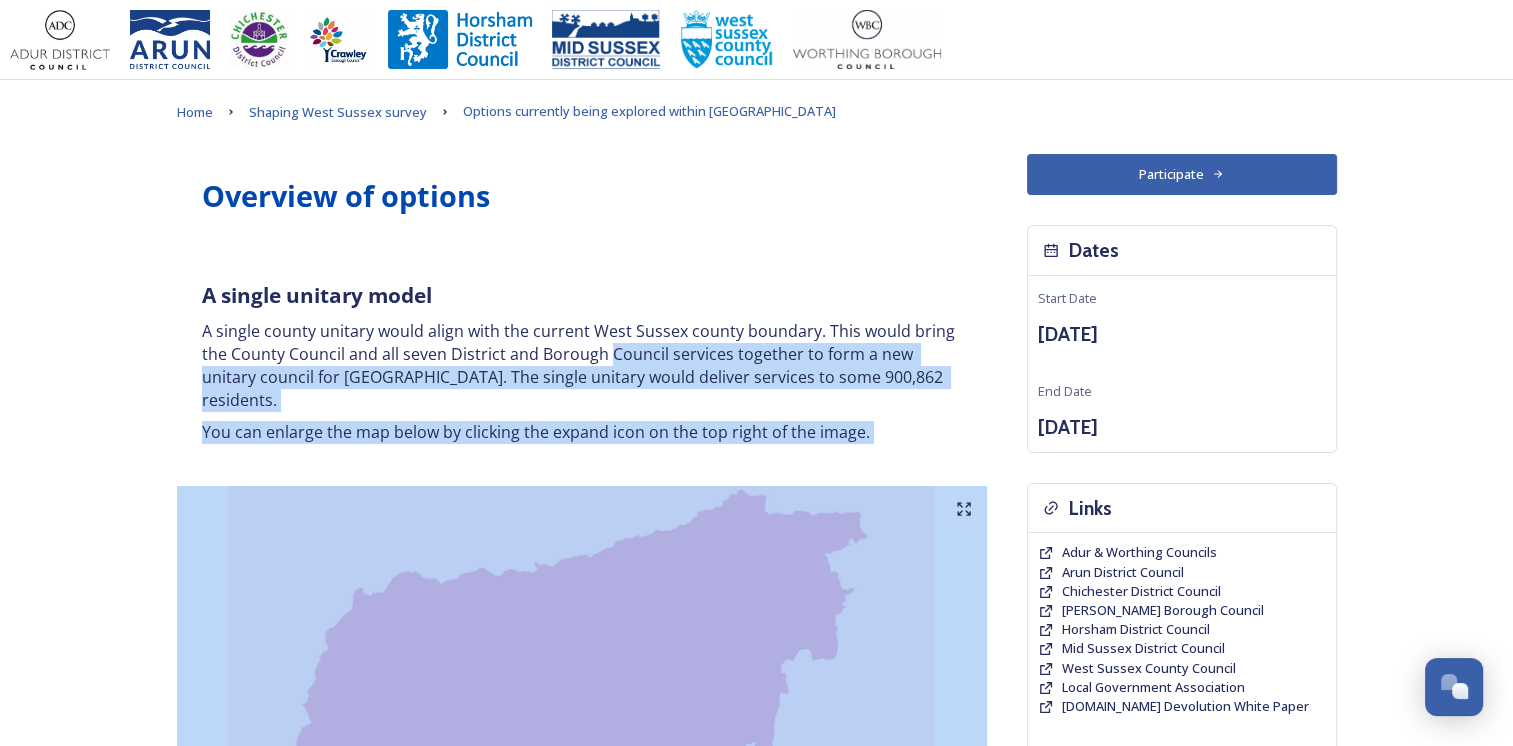 drag, startPoint x: 524, startPoint y: 462, endPoint x: 611, endPoint y: 349, distance: 142.61136 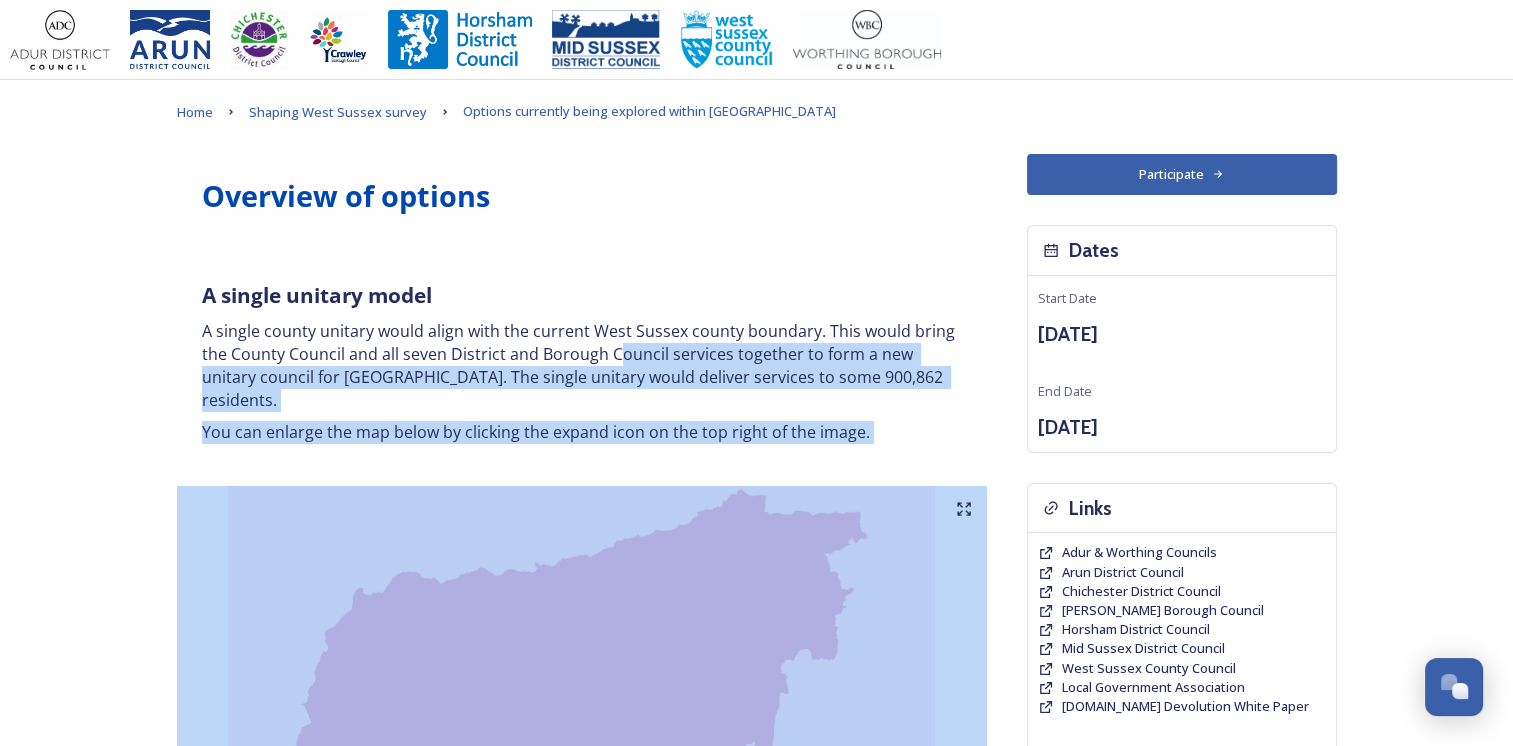 click on "Home Shaping West Sussex survey Options currently being explored within West Sussex Overview of options A single unitary model   A single county unitary would align with the current West Sussex county boundary. This would bring the County Council and all seven District and Borough Council services together to form a new unitary council for West Sussex. The single unitary would deliver services to some 900,862 residents. You can enlarge the map below by clicking the expand icon on the top right of the image. A single unitary model covering the complete West Sussex footprint in dark pink. A two unitary model – variation 1 One unitary combining Arun, Chichester and Worthing footprints and one unitary combining Adur, Crawley, Horsham, and Mid-Sussex footprints. A new authority covering an Arun, Chichester, and Worthing footprint would deliver services to some 408,251 residents   A new authority covering an Adur, Crawley, Horsham, and Mid Sussex footprint would deliver services to some 492,611 residents" at bounding box center [757, 2411] 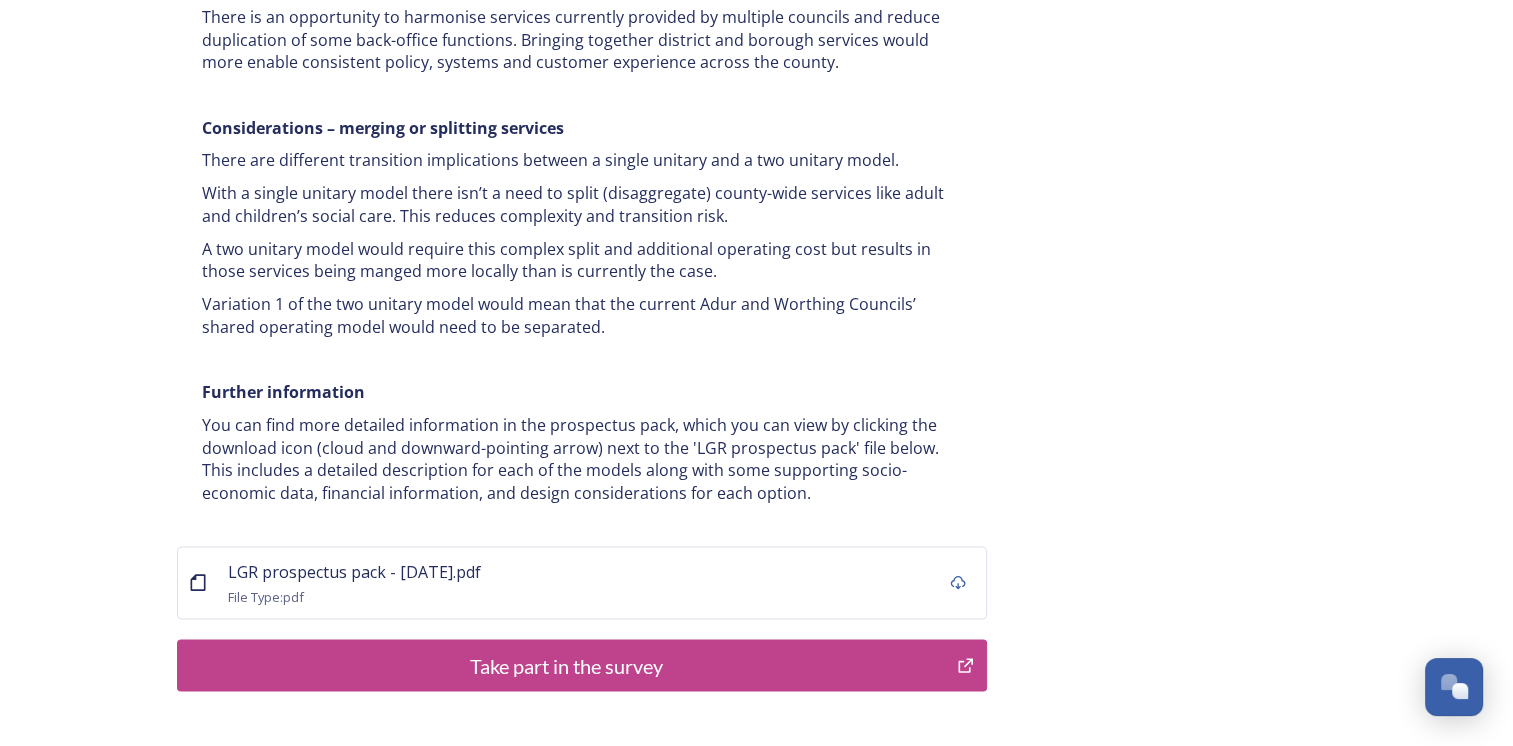 scroll, scrollTop: 3915, scrollLeft: 0, axis: vertical 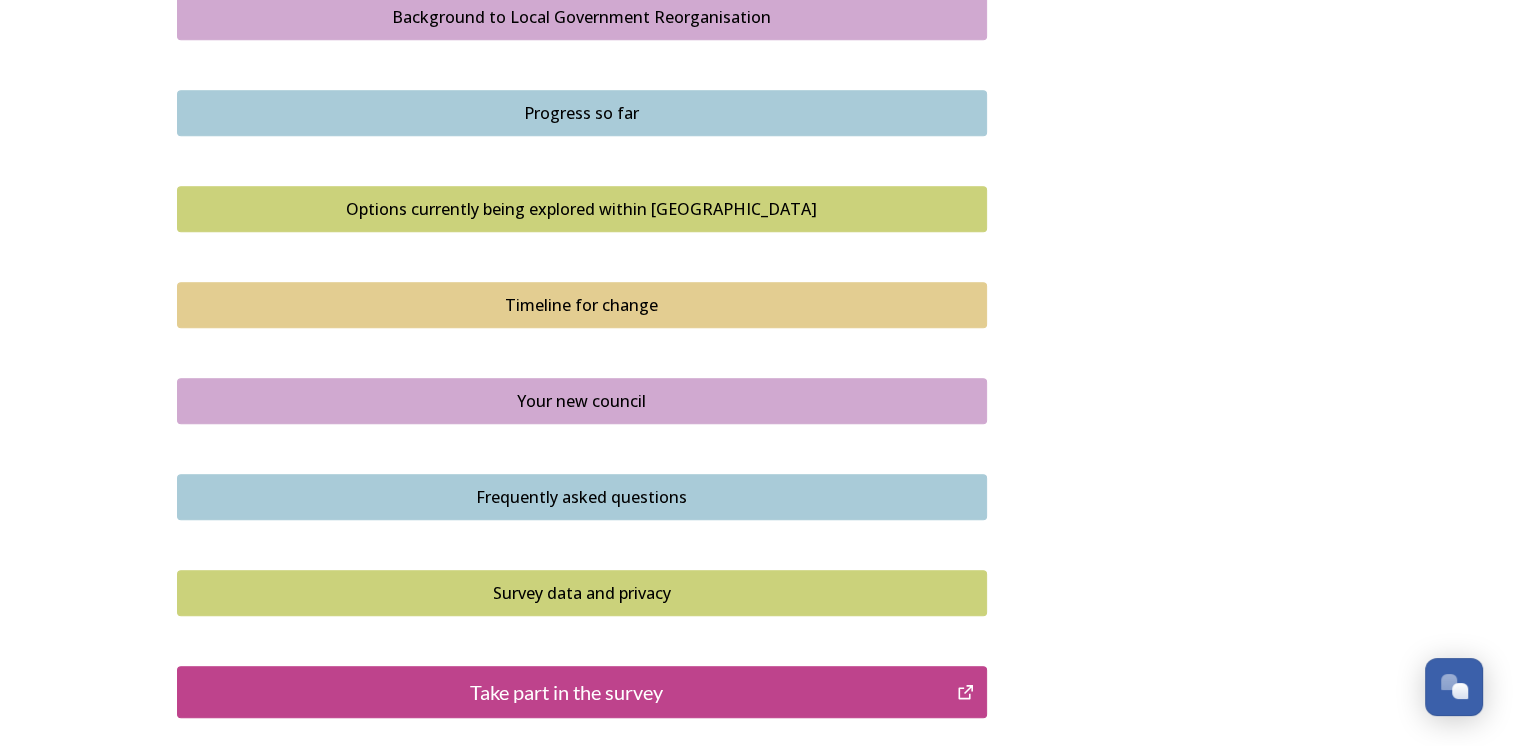 click on "Timeline for change" at bounding box center [582, 305] 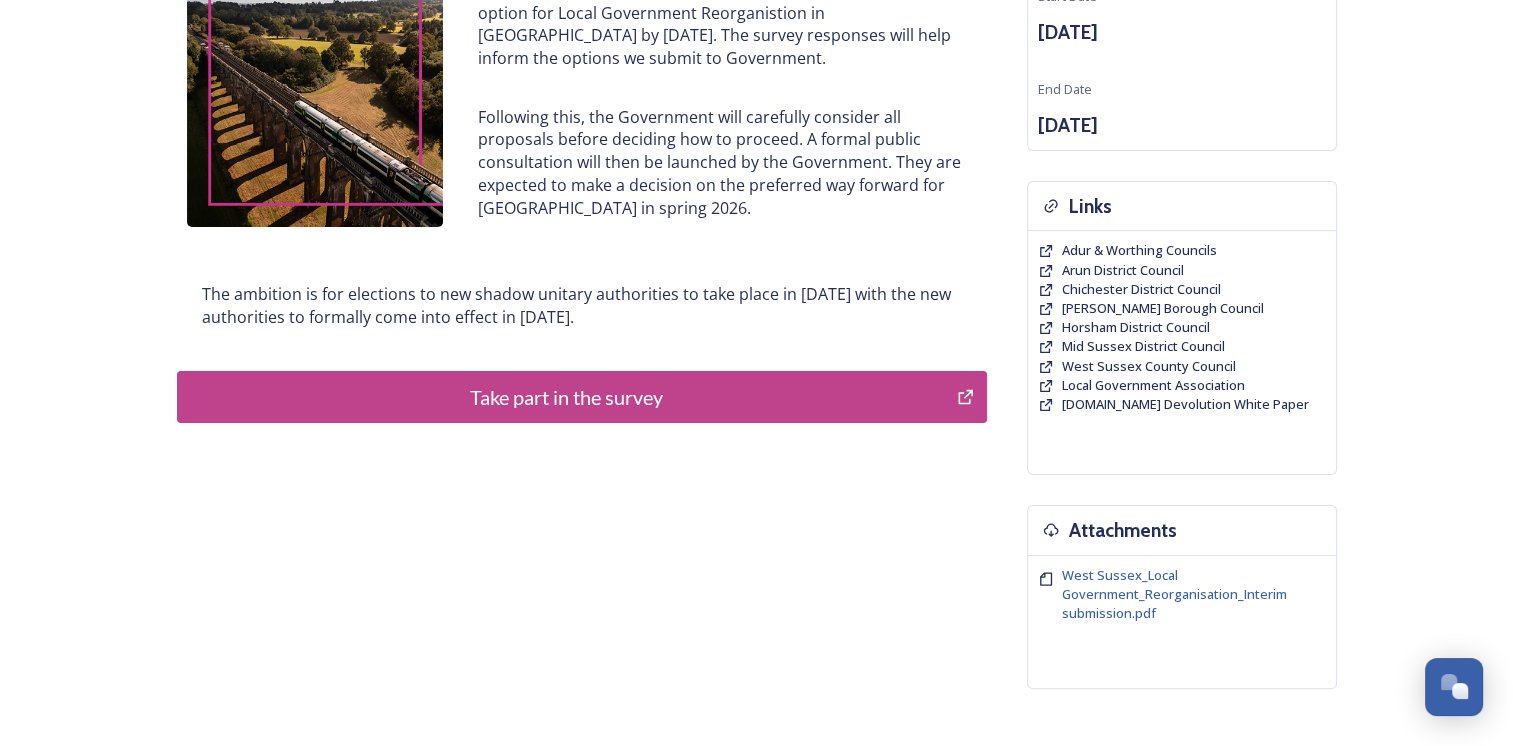 scroll, scrollTop: 311, scrollLeft: 0, axis: vertical 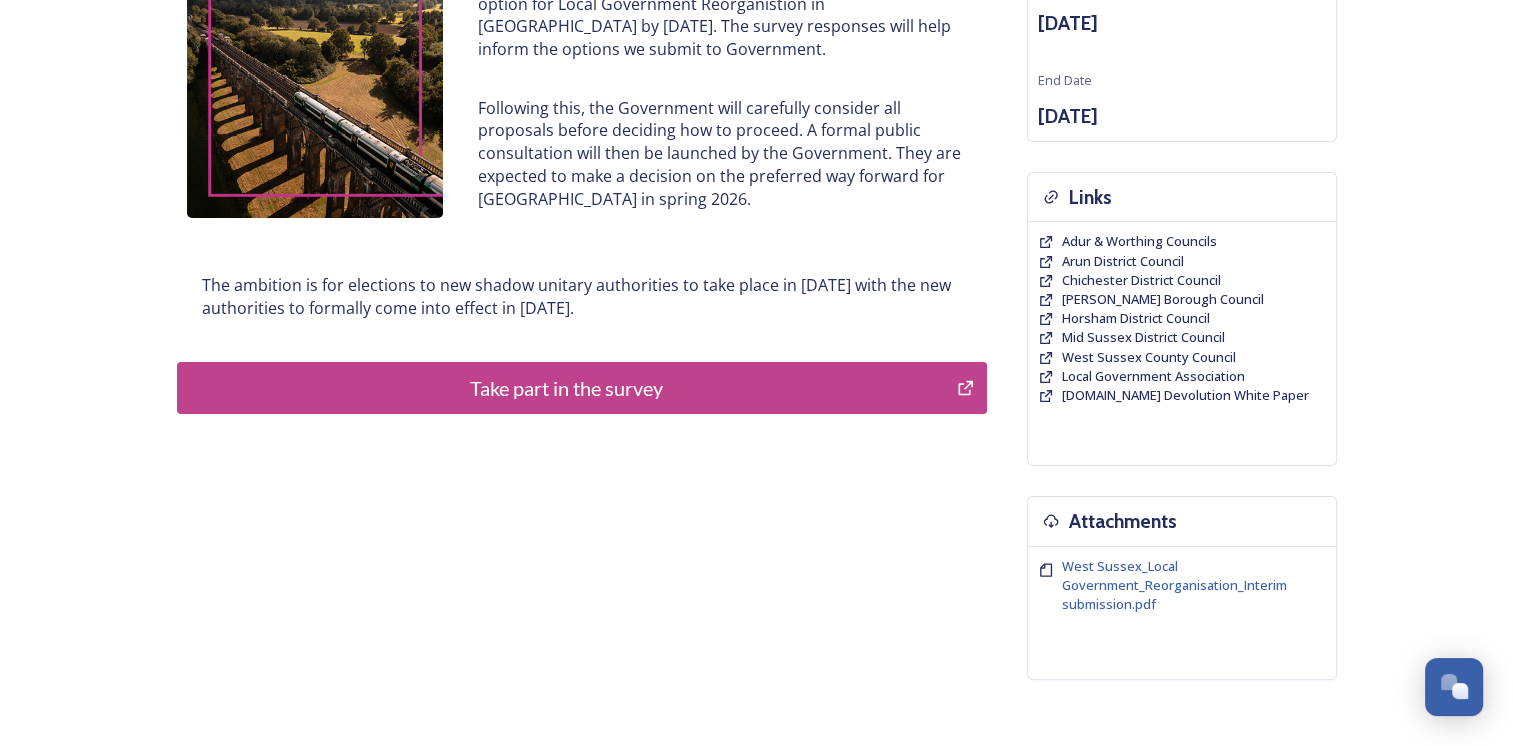 click on "Take part in the survey" at bounding box center (567, 388) 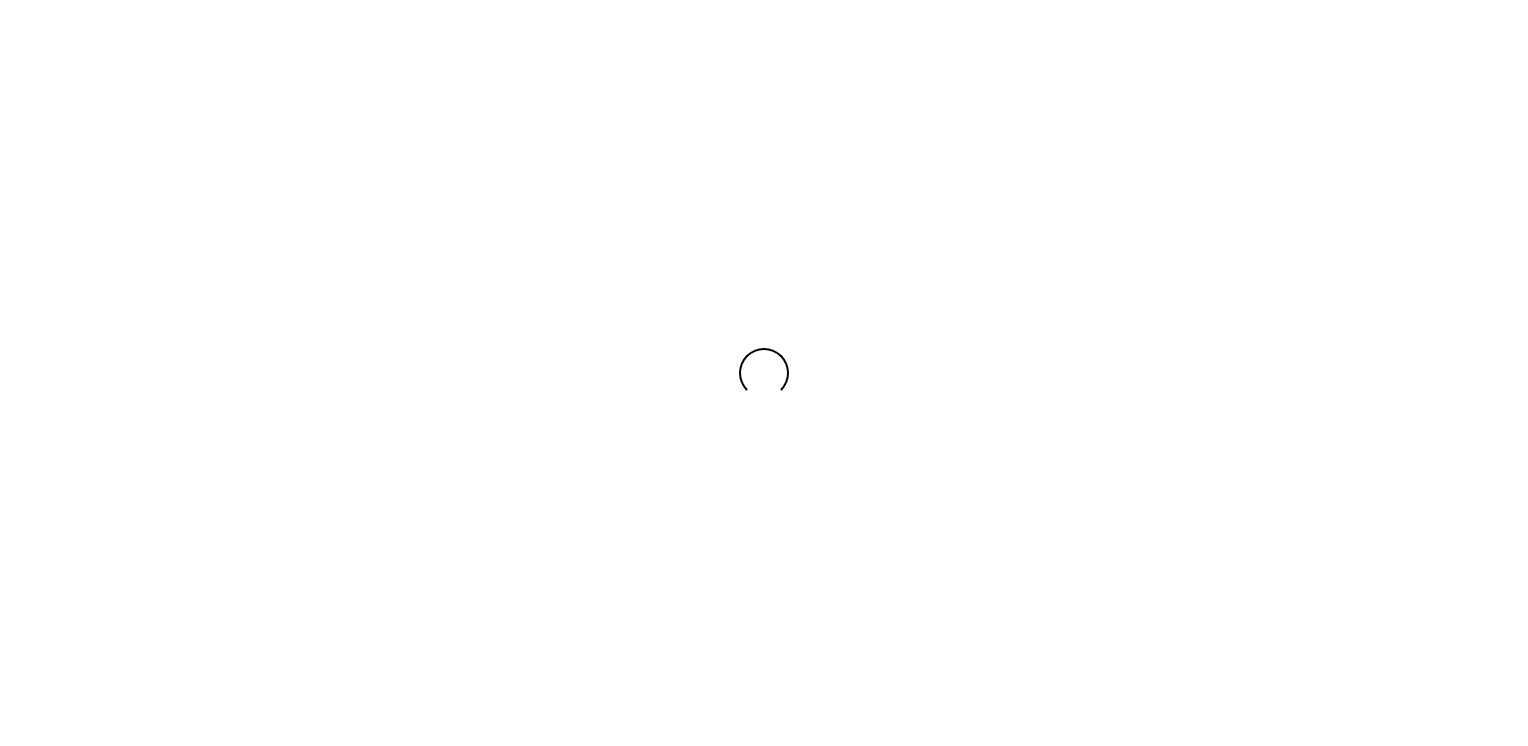 scroll, scrollTop: 0, scrollLeft: 0, axis: both 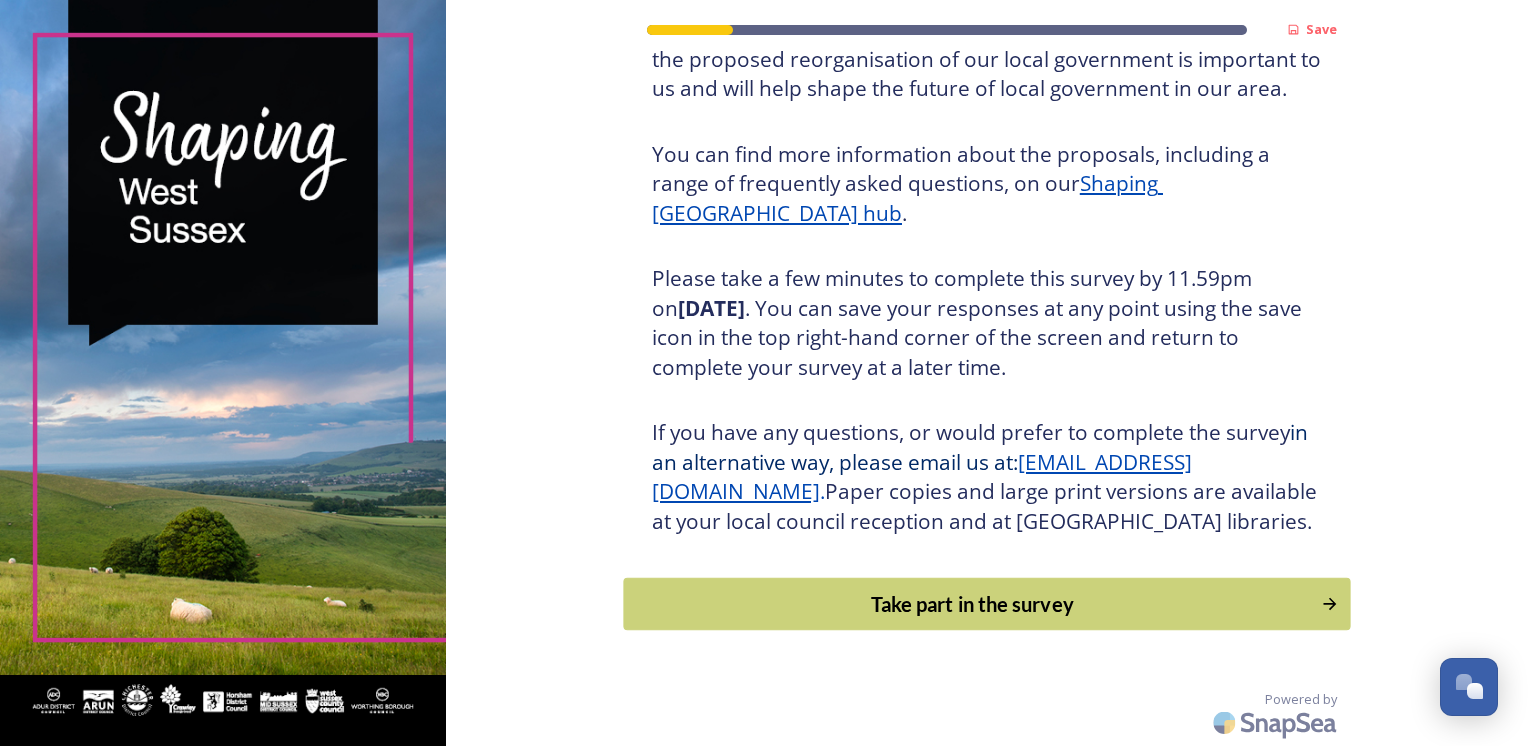 click on "Take part in the survey" at bounding box center (972, 604) 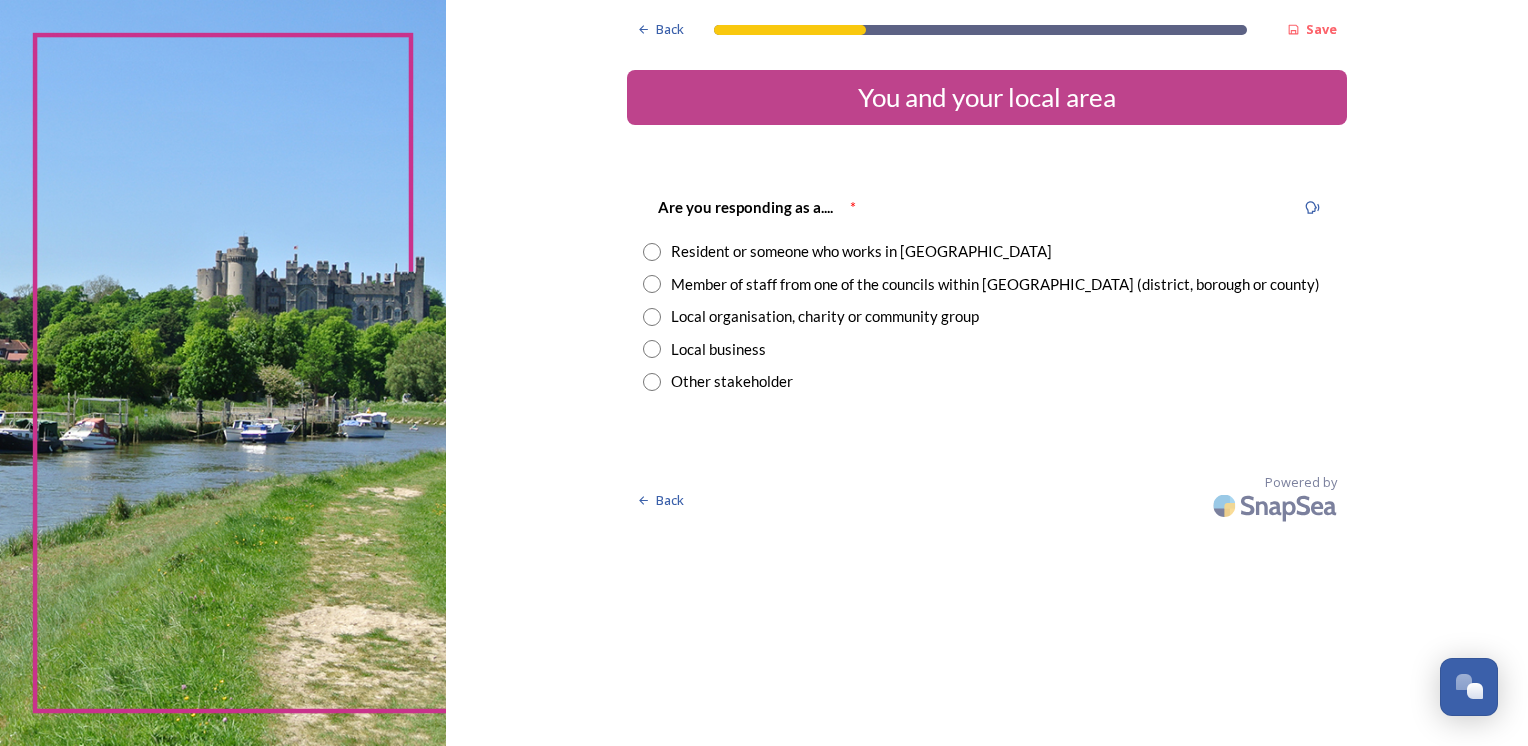 click on "Member of staff from one of the councils within [GEOGRAPHIC_DATA] (district, borough or county)" at bounding box center [995, 284] 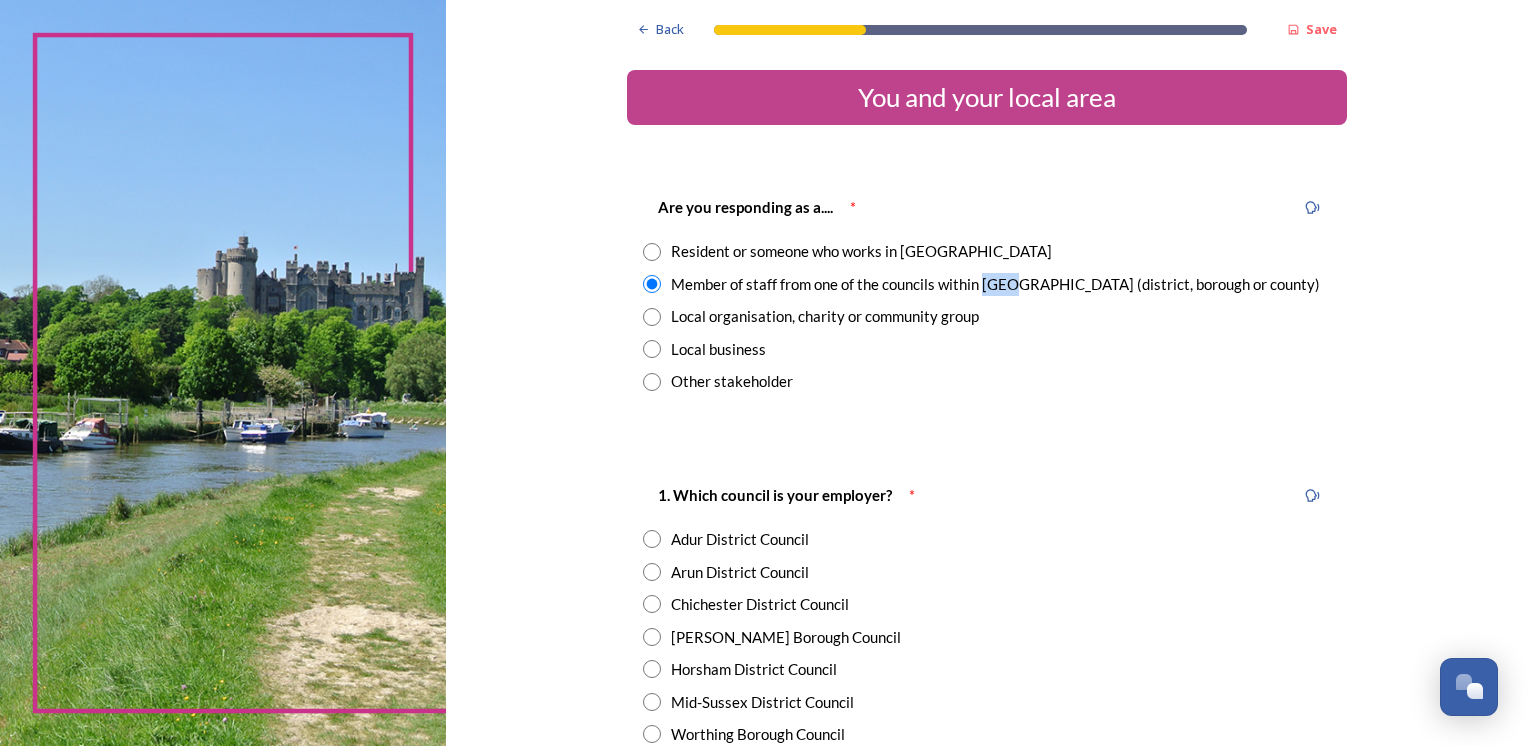 click on "Member of staff from one of the councils within [GEOGRAPHIC_DATA] (district, borough or county)" at bounding box center [995, 284] 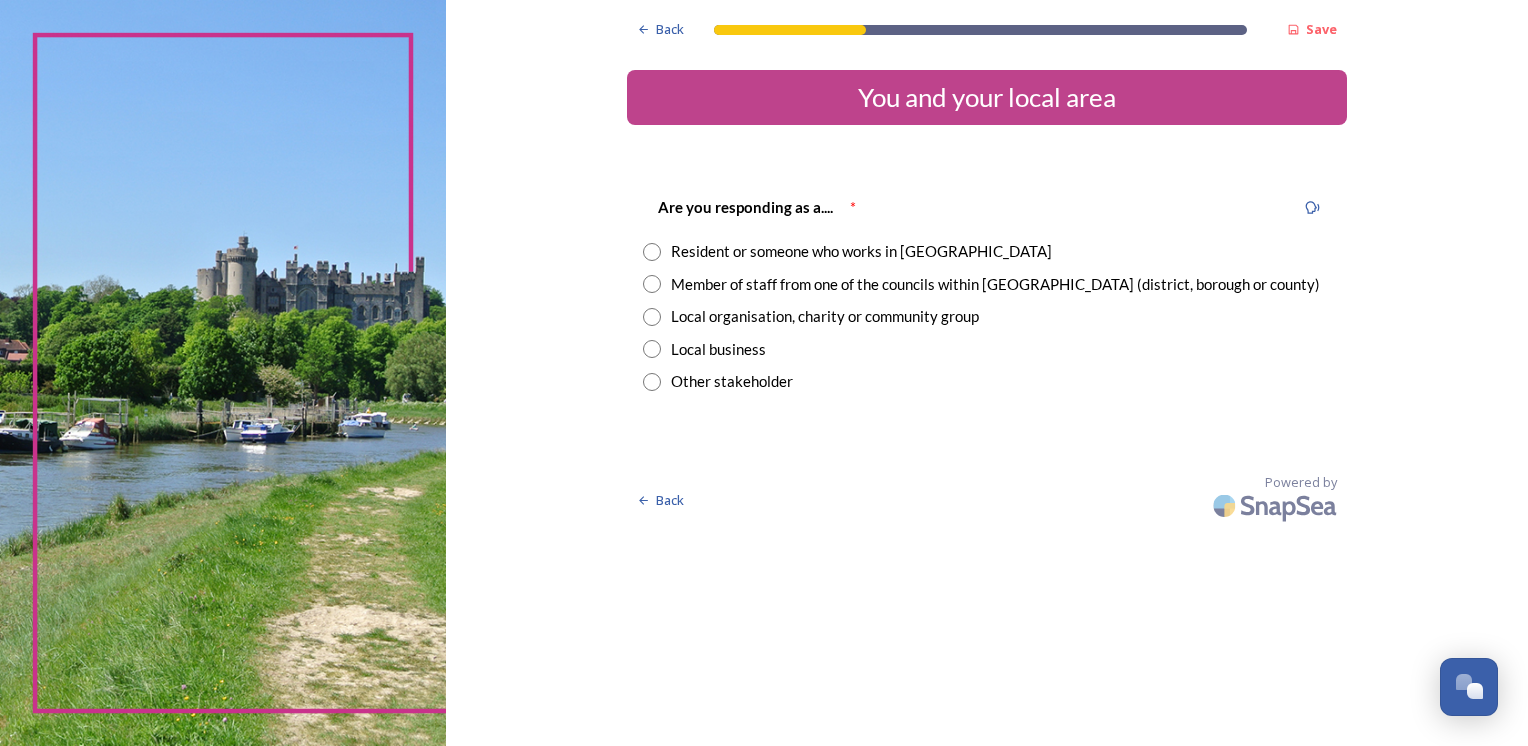 click on "Member of staff from one of the councils within [GEOGRAPHIC_DATA] (district, borough or county)" at bounding box center (995, 284) 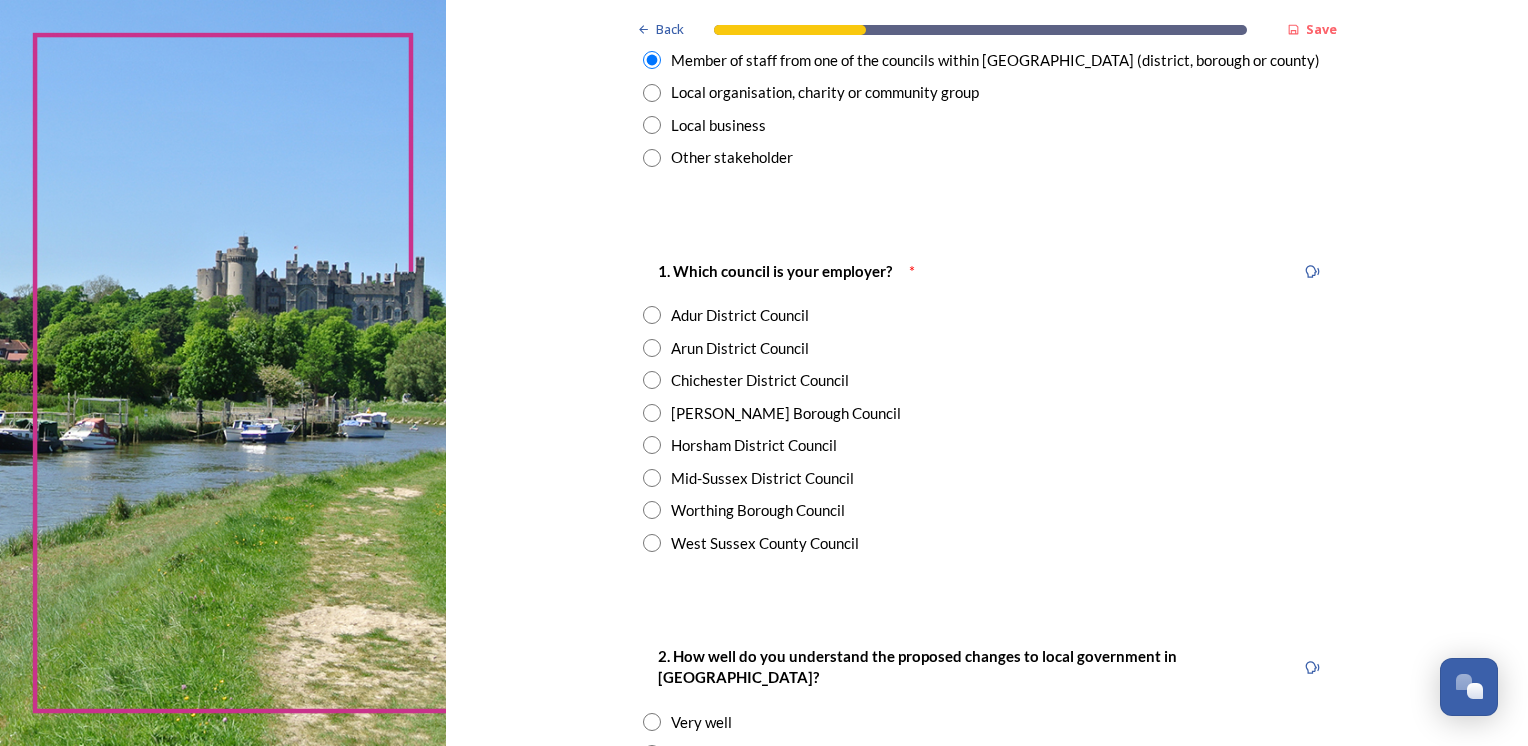 scroll, scrollTop: 224, scrollLeft: 0, axis: vertical 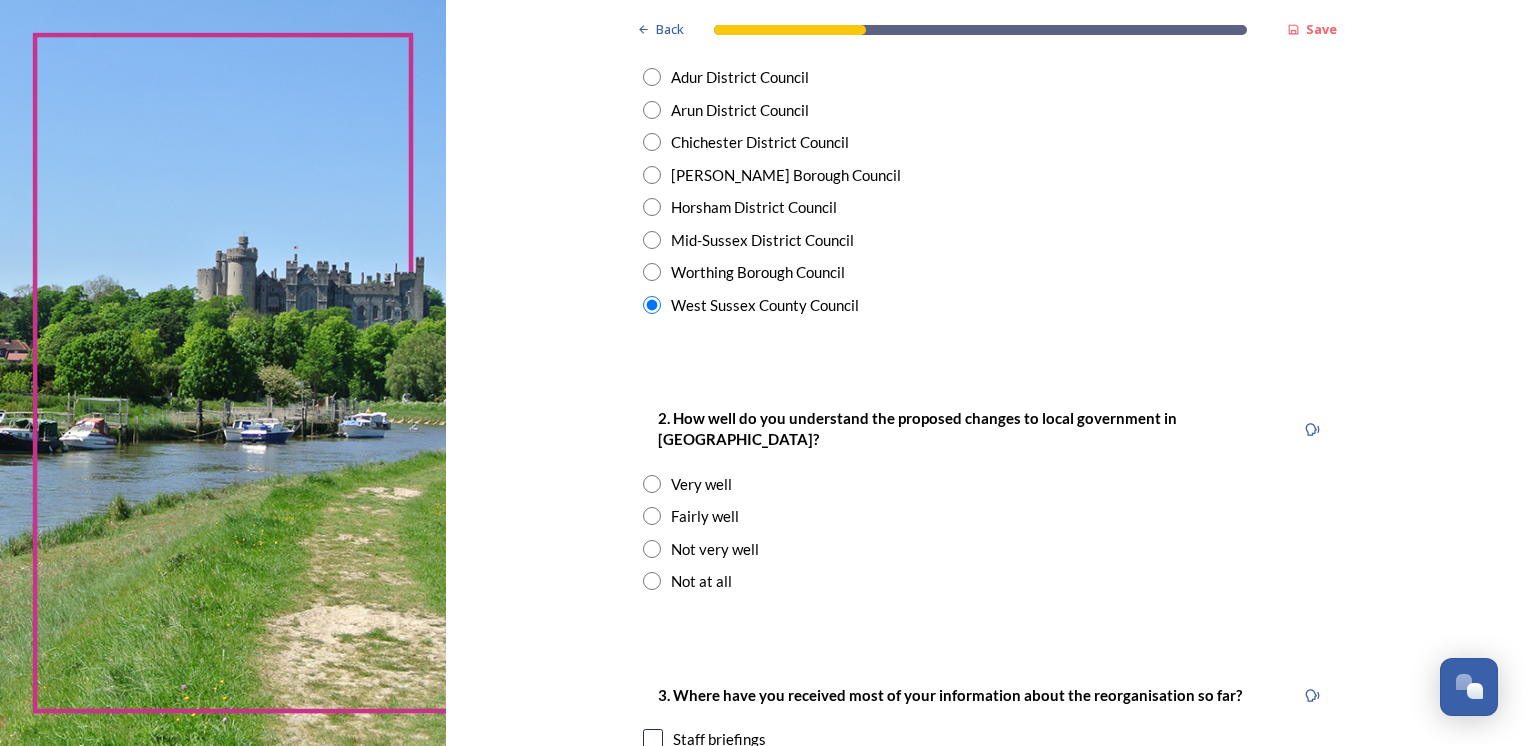 click on "Fairly well" at bounding box center [705, 516] 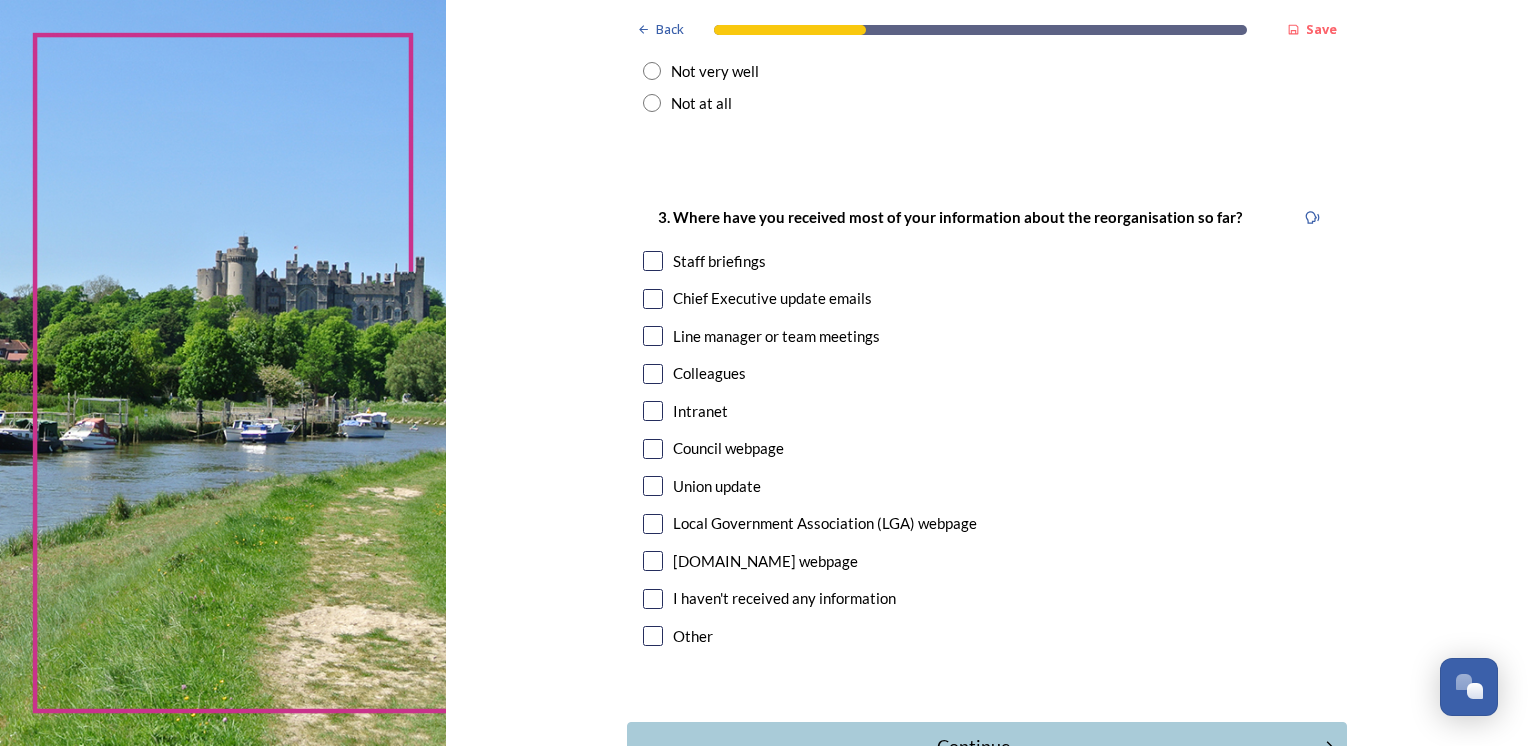 scroll, scrollTop: 940, scrollLeft: 0, axis: vertical 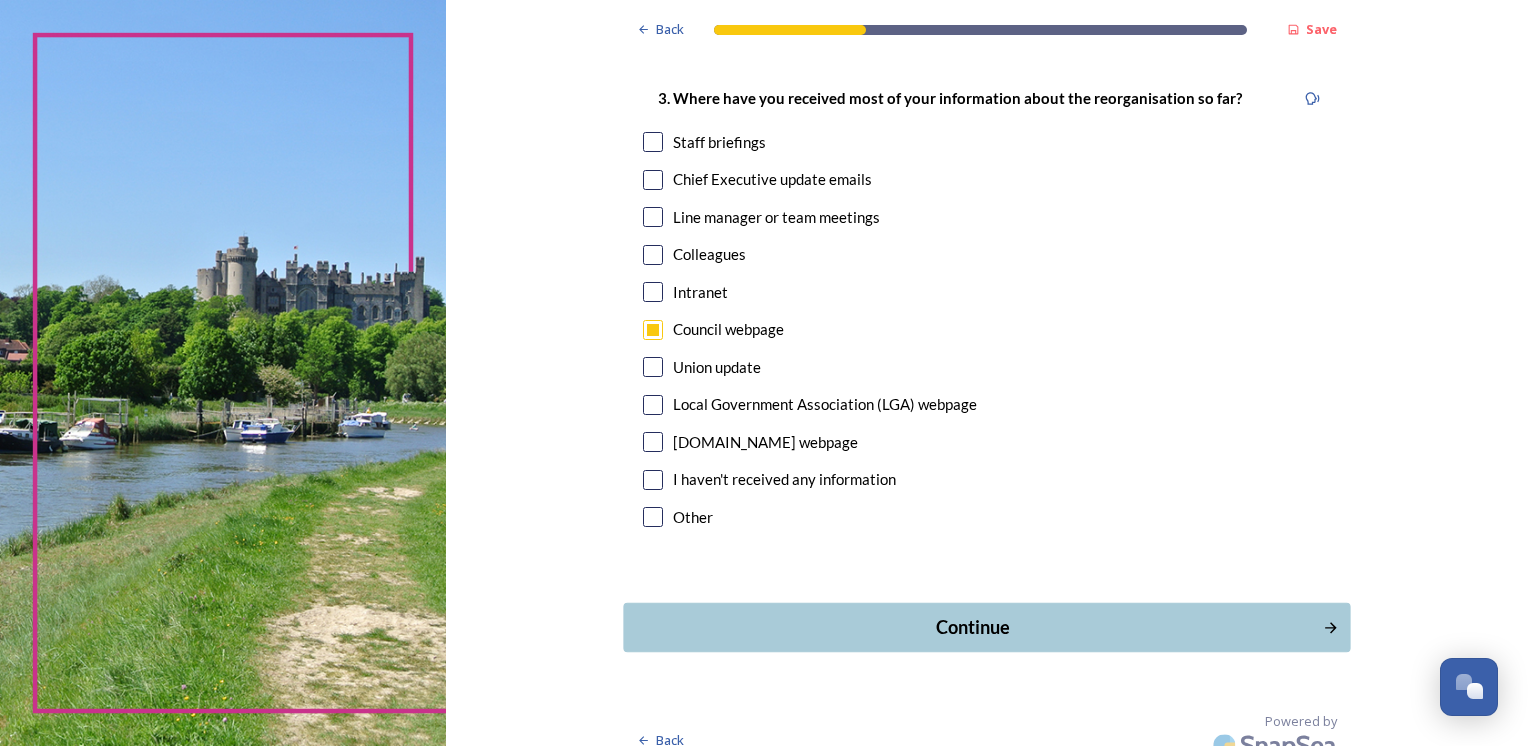 click on "Continue" at bounding box center (972, 627) 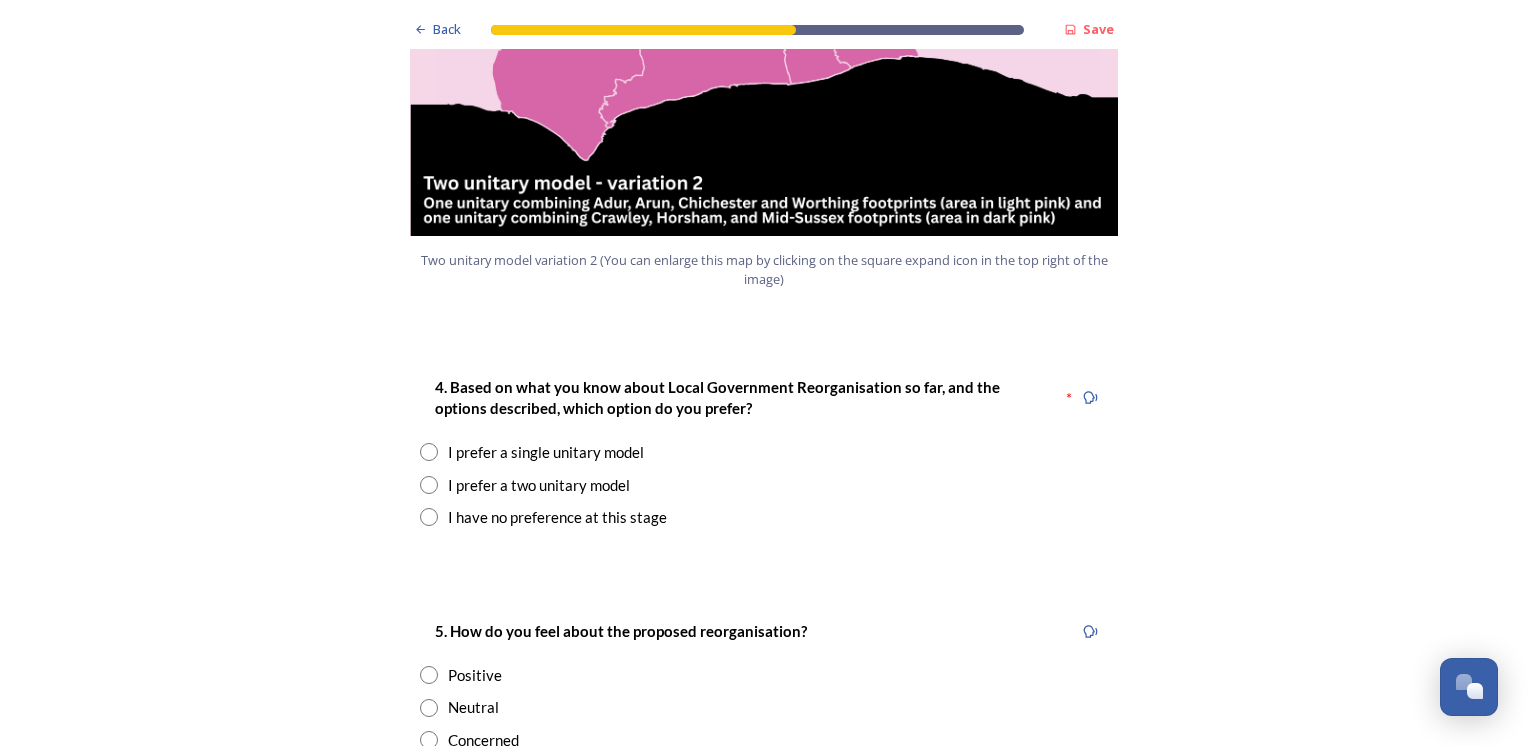 scroll, scrollTop: 2428, scrollLeft: 0, axis: vertical 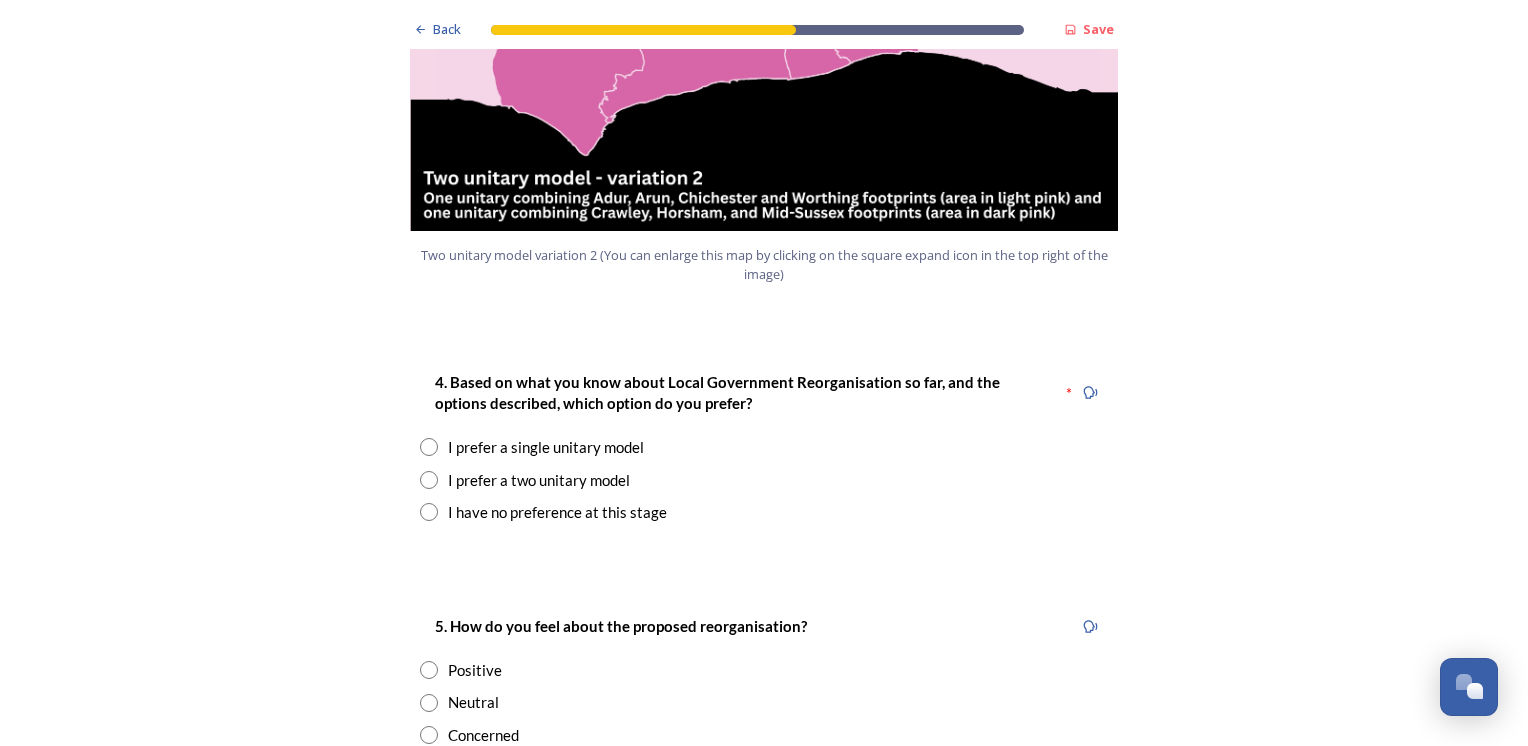 click on "I have no preference at this stage" at bounding box center (557, 512) 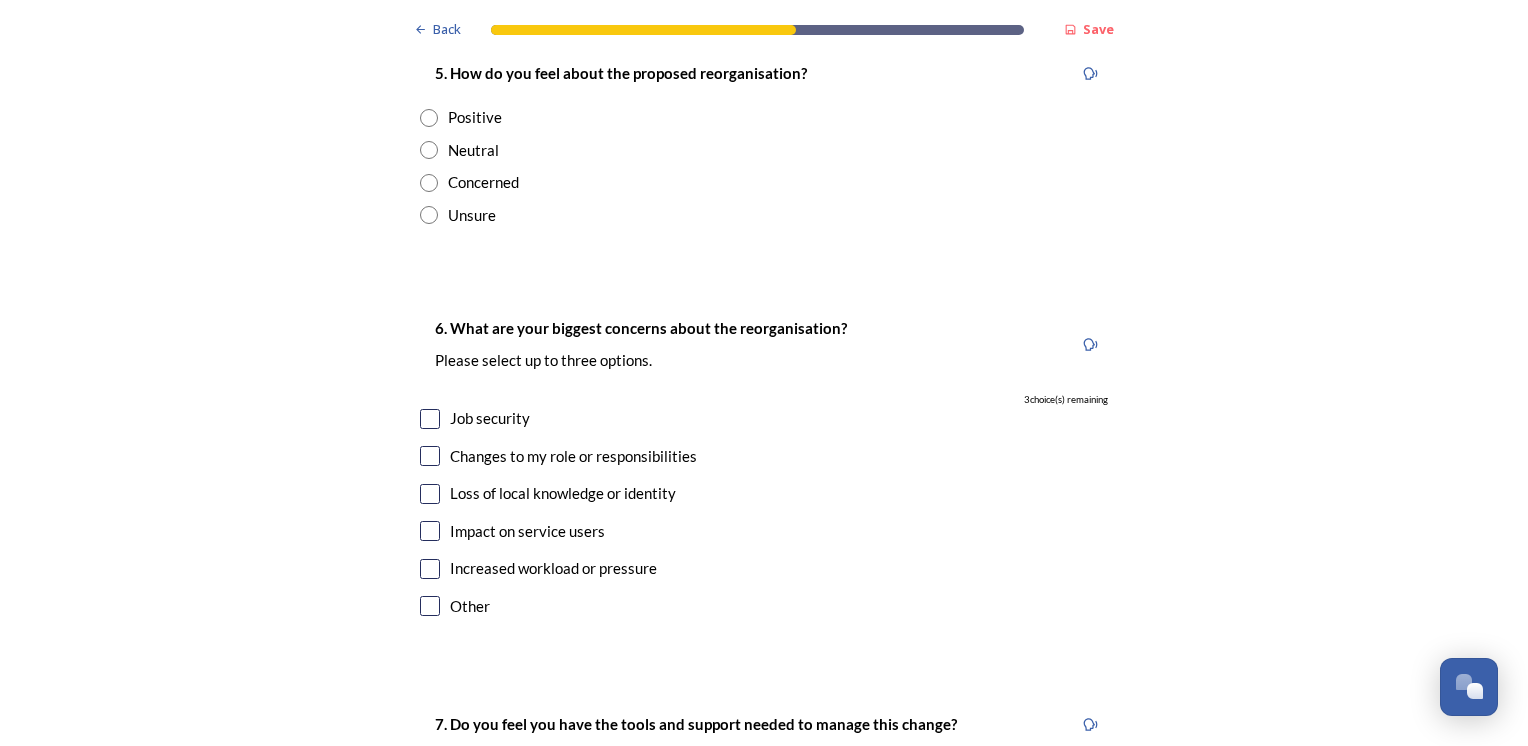 scroll, scrollTop: 3427, scrollLeft: 0, axis: vertical 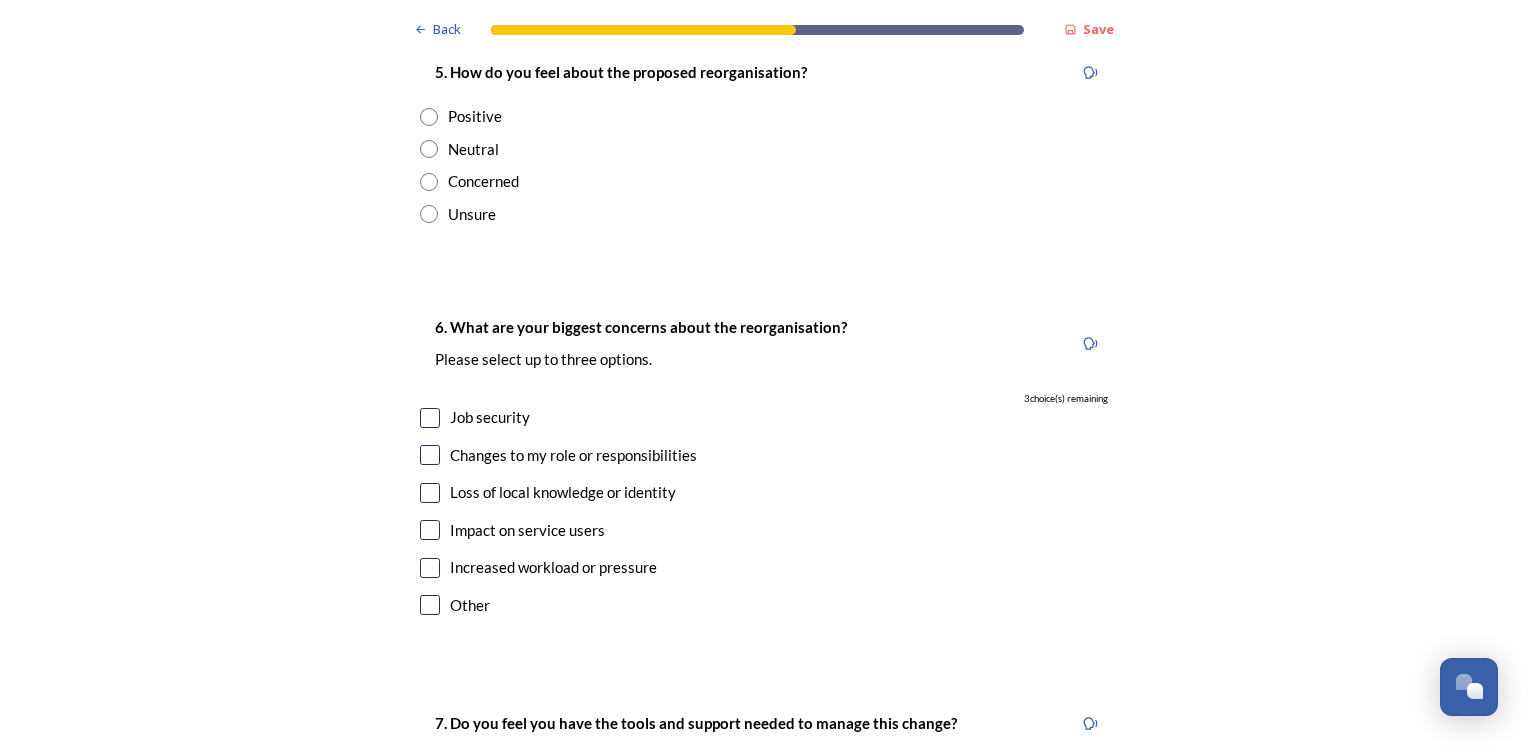 click on "Job security" at bounding box center [490, 417] 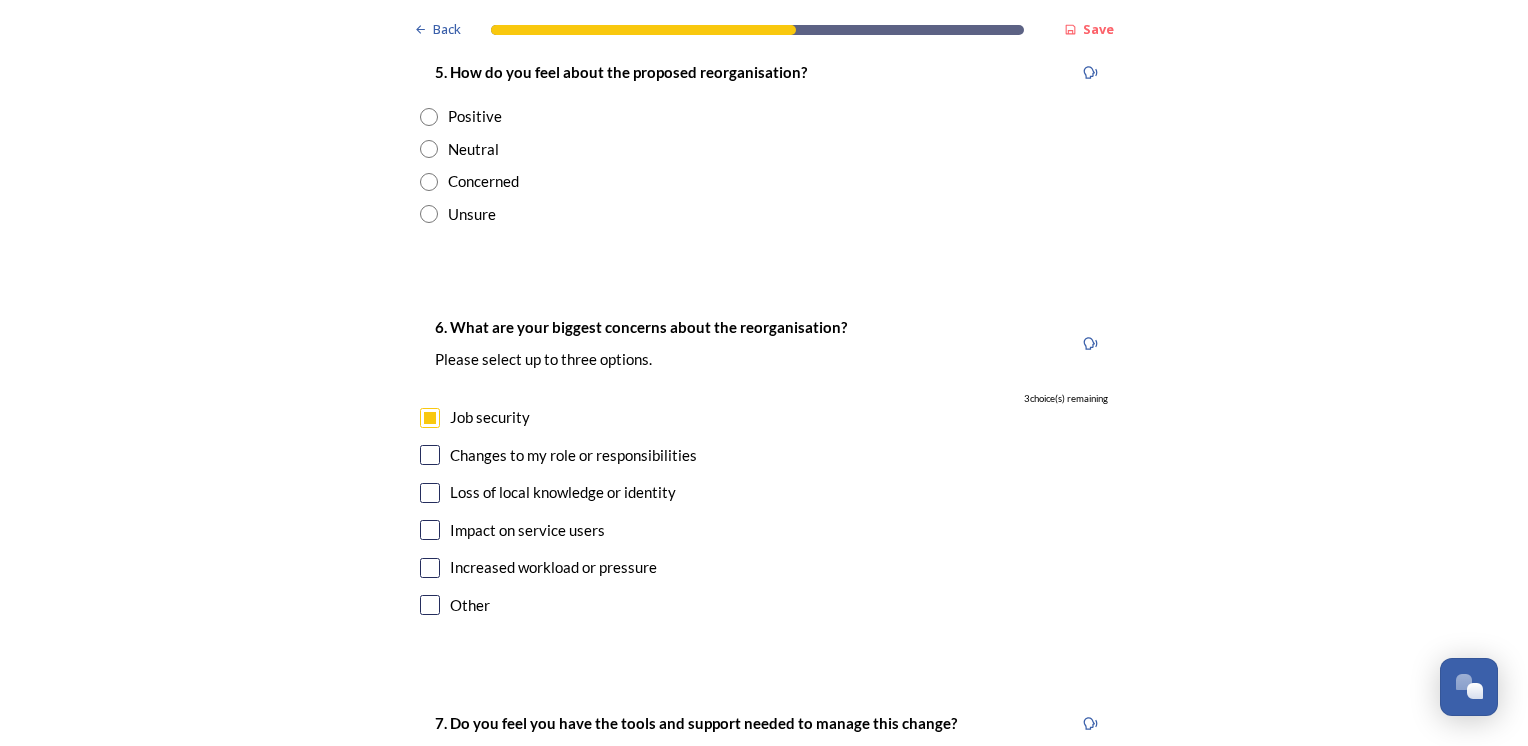 checkbox on "true" 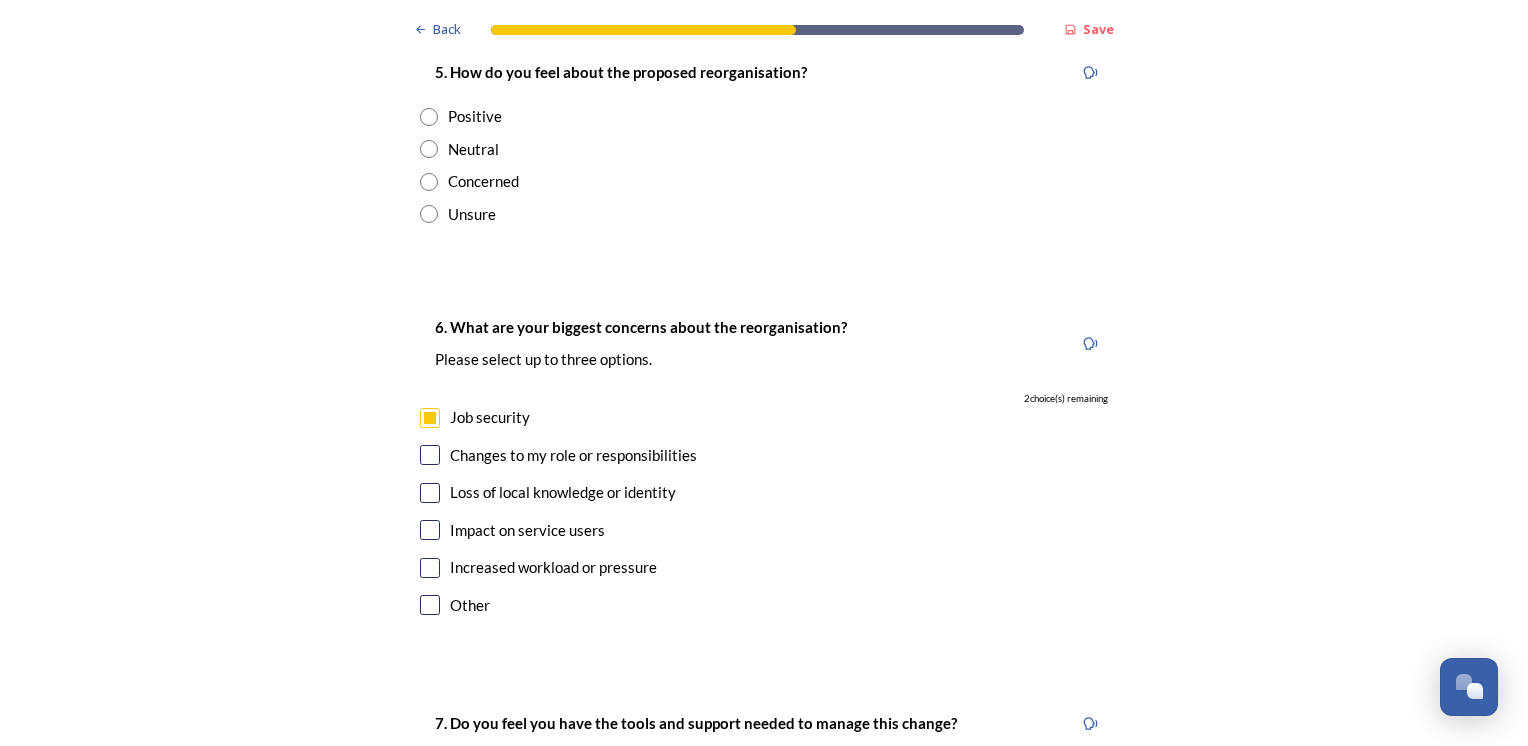 click on "Changes to my role or responsibilities" at bounding box center [573, 455] 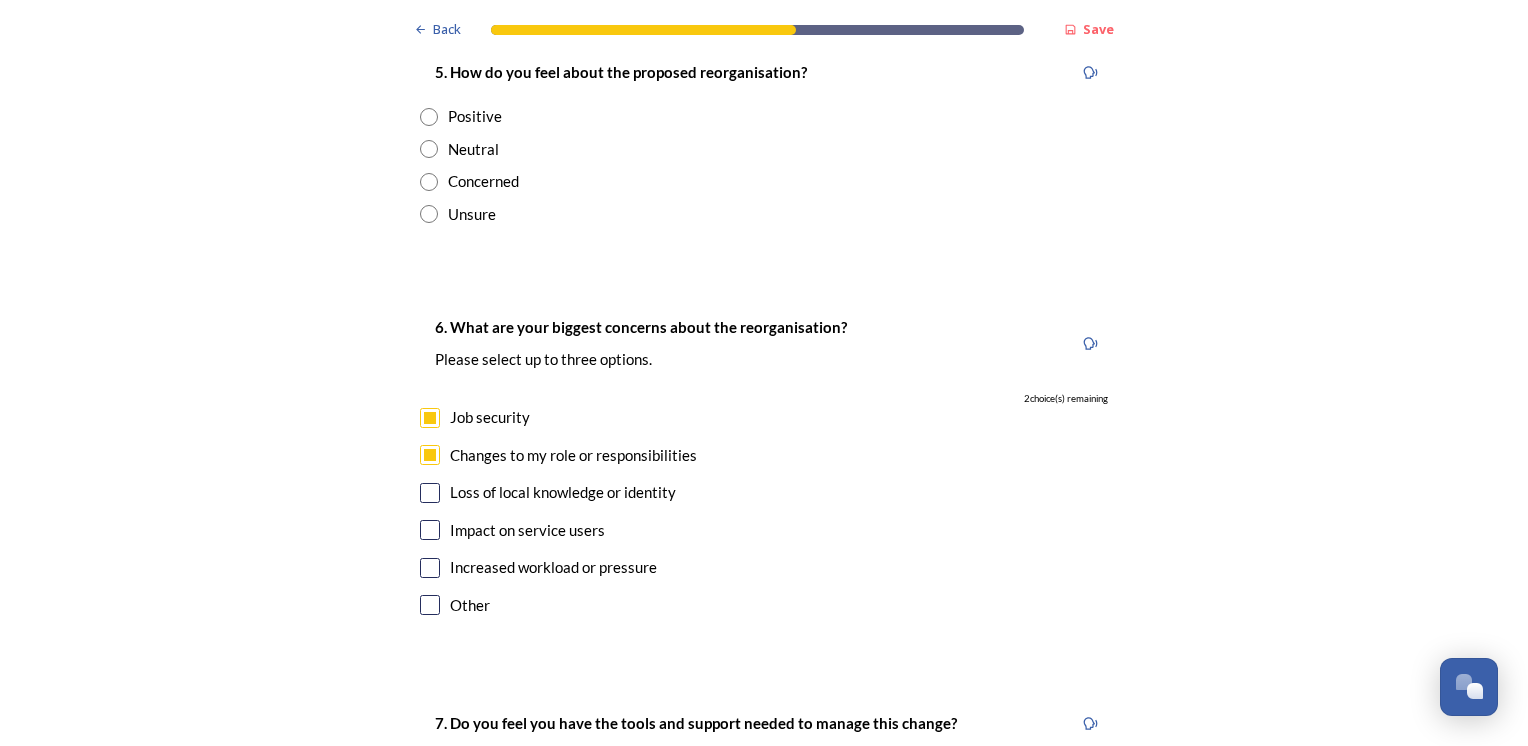 checkbox on "true" 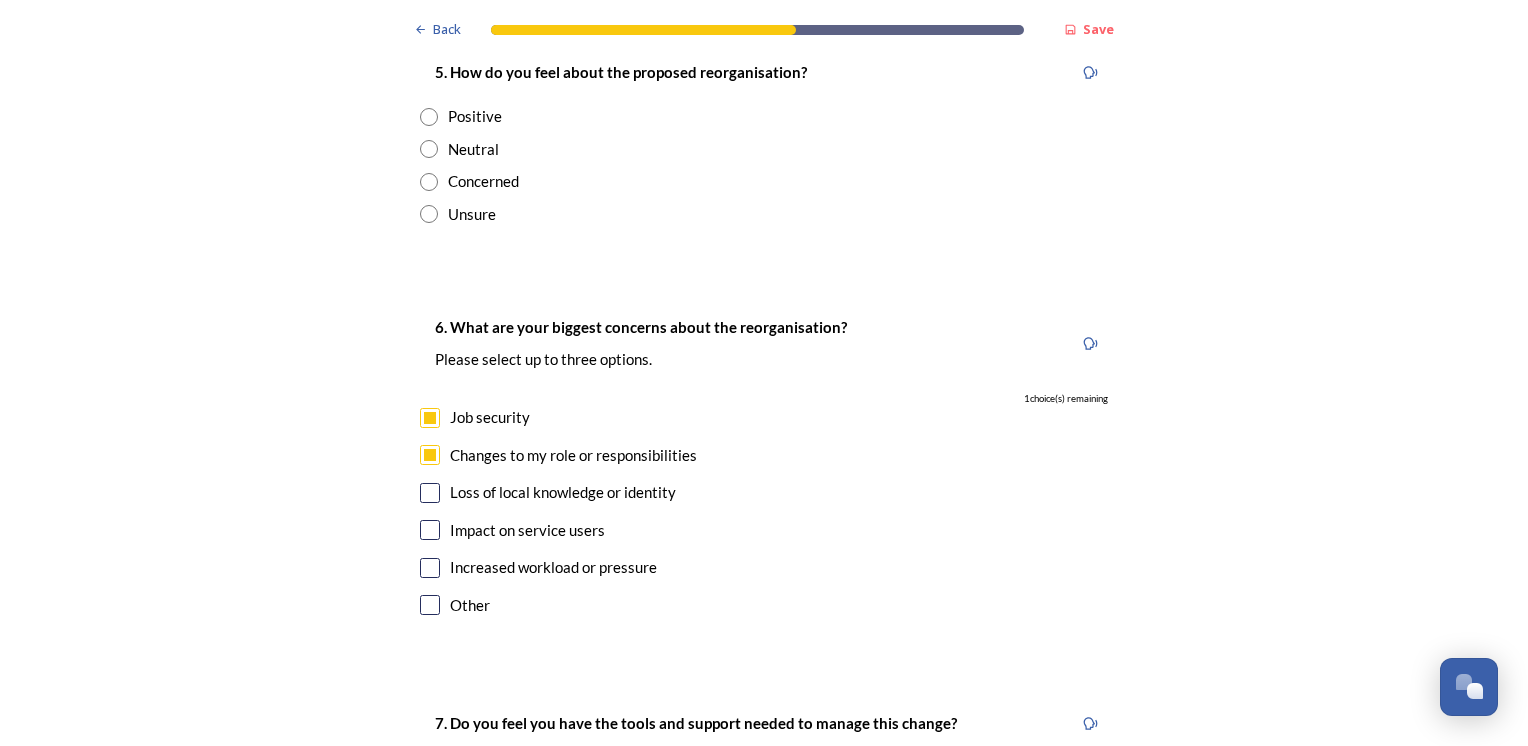 click on "6. What are your biggest concerns about the reorganisation? Please select up to three options. 1  choice(s) remaining Job security Changes to my role or responsibilities Loss of local knowledge or identity Impact on service users Increased workload or pressure Other" at bounding box center (764, 468) 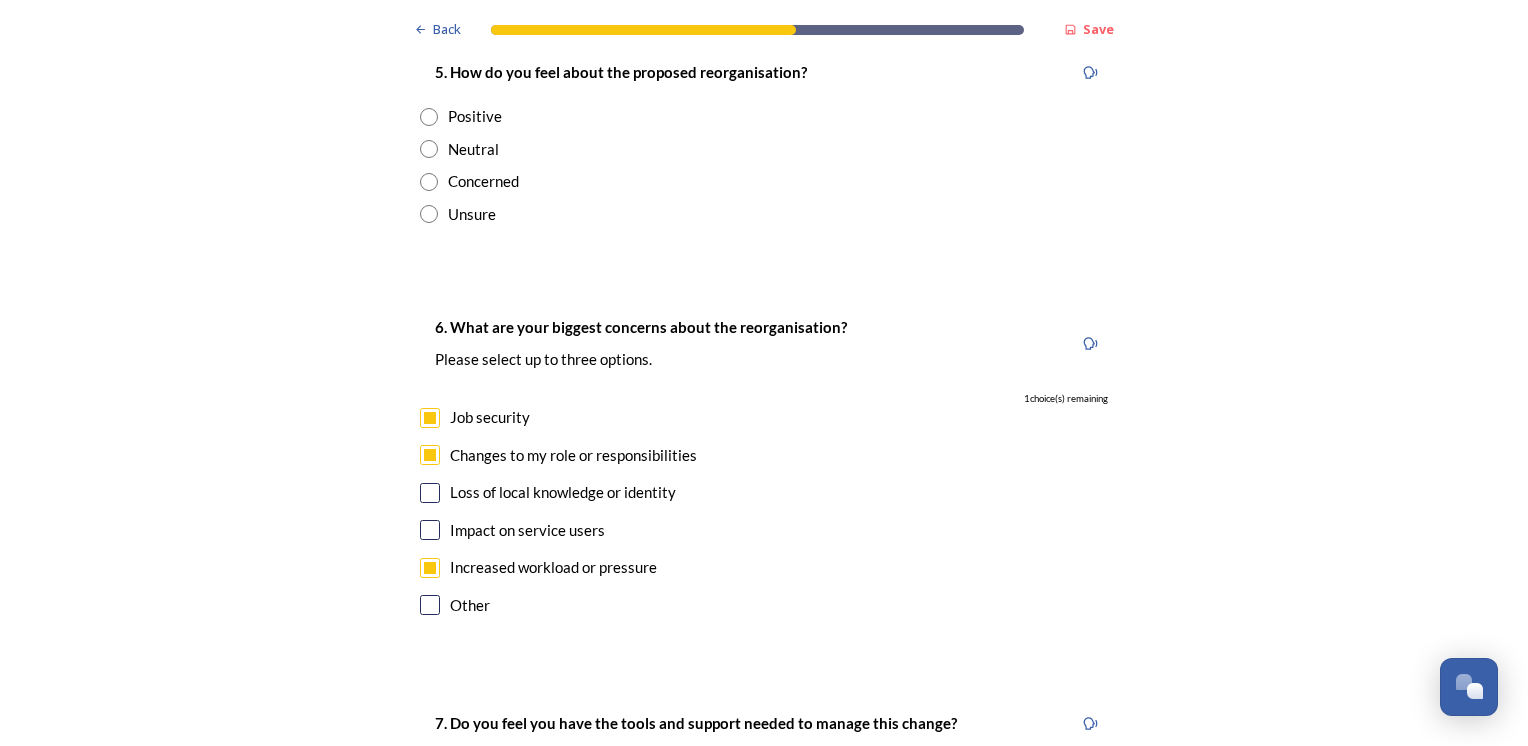 checkbox on "true" 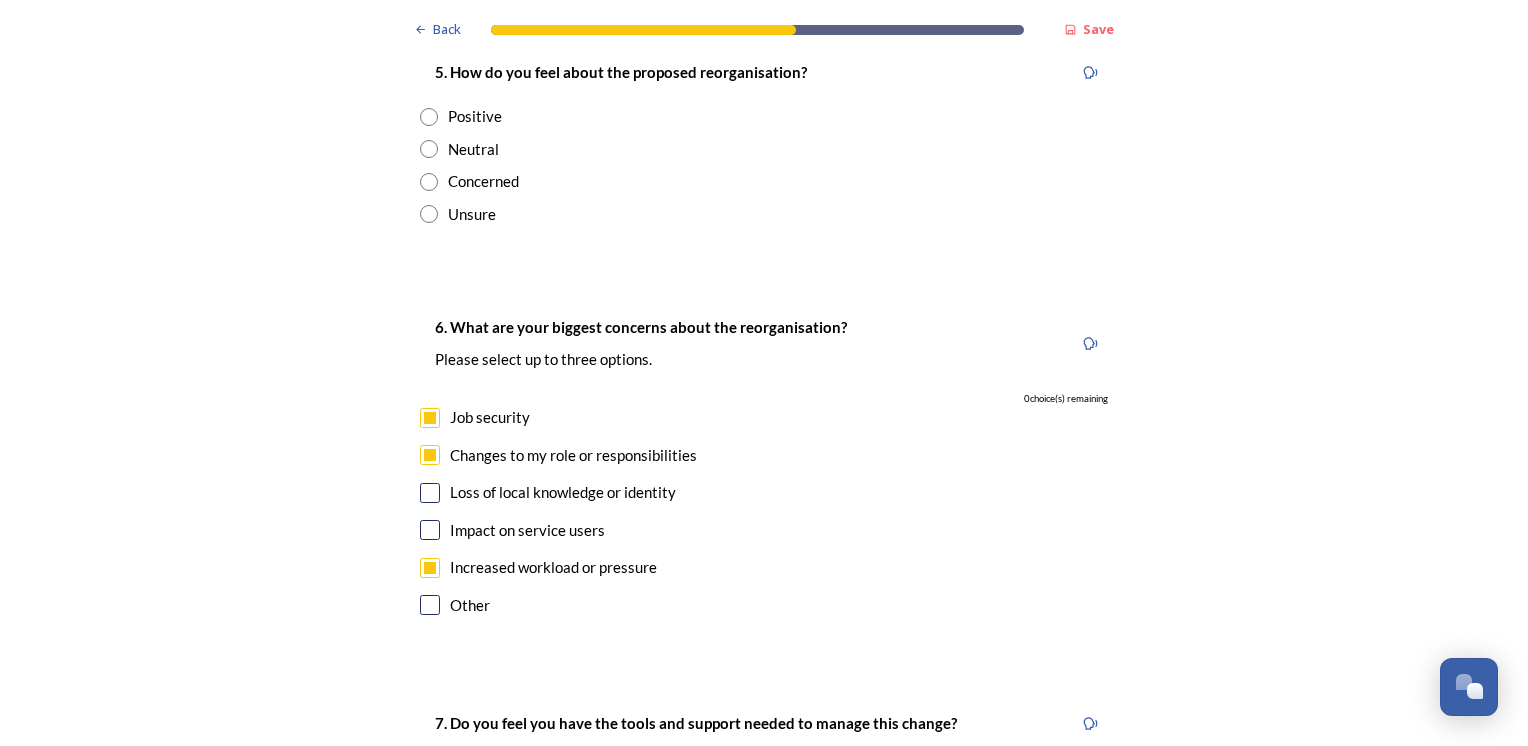 click on "Impact on service users" at bounding box center (527, 530) 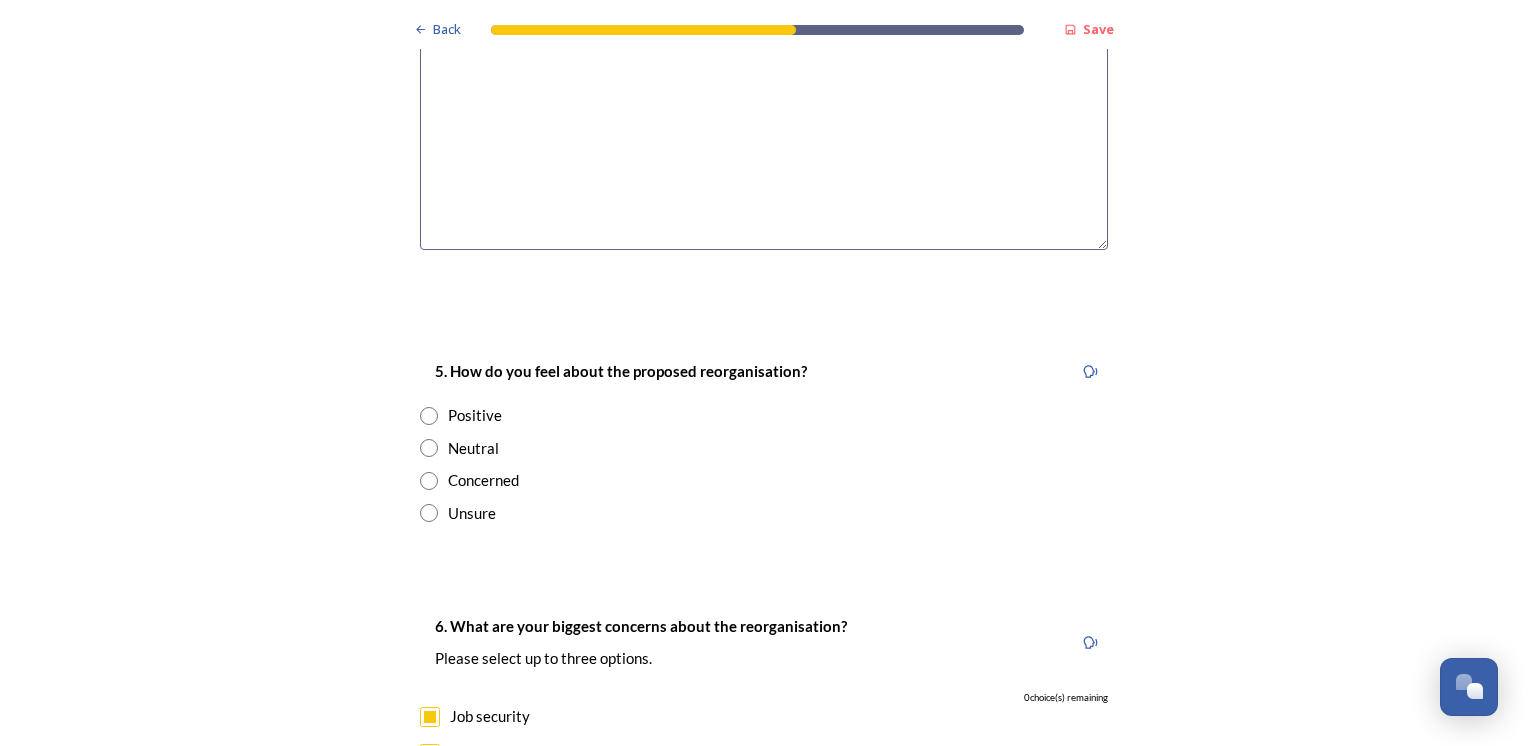 scroll, scrollTop: 3128, scrollLeft: 0, axis: vertical 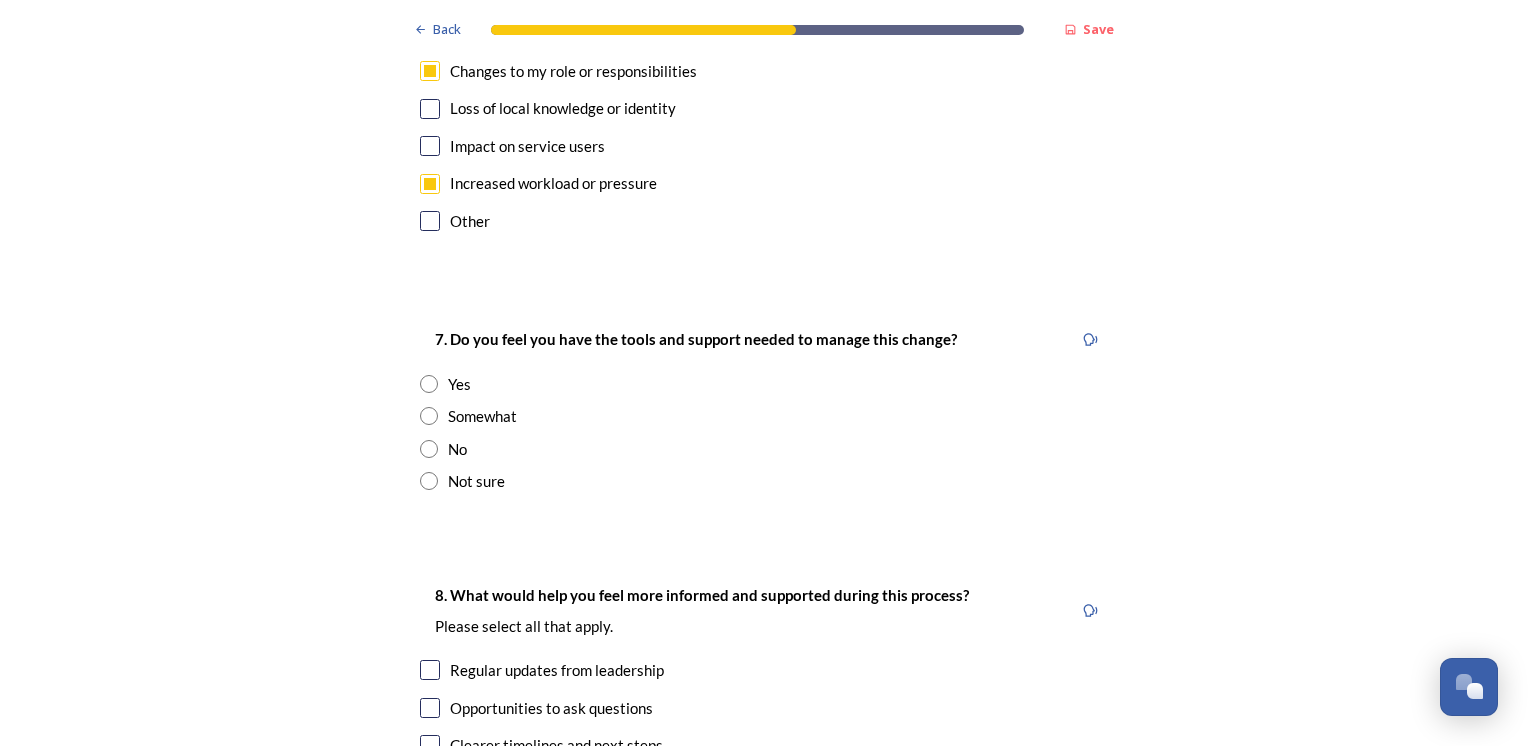 click on "Not sure" at bounding box center [476, 481] 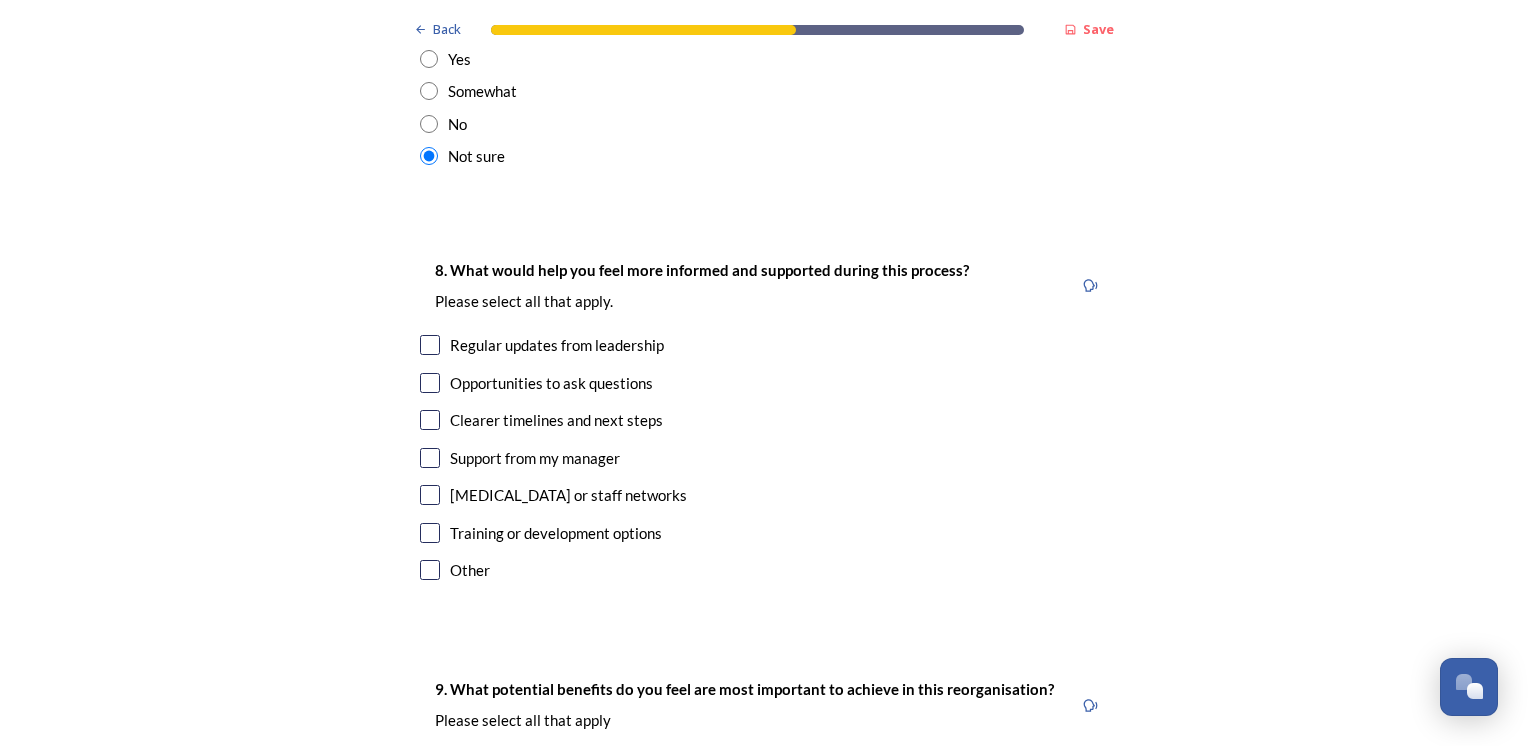 scroll, scrollTop: 4138, scrollLeft: 0, axis: vertical 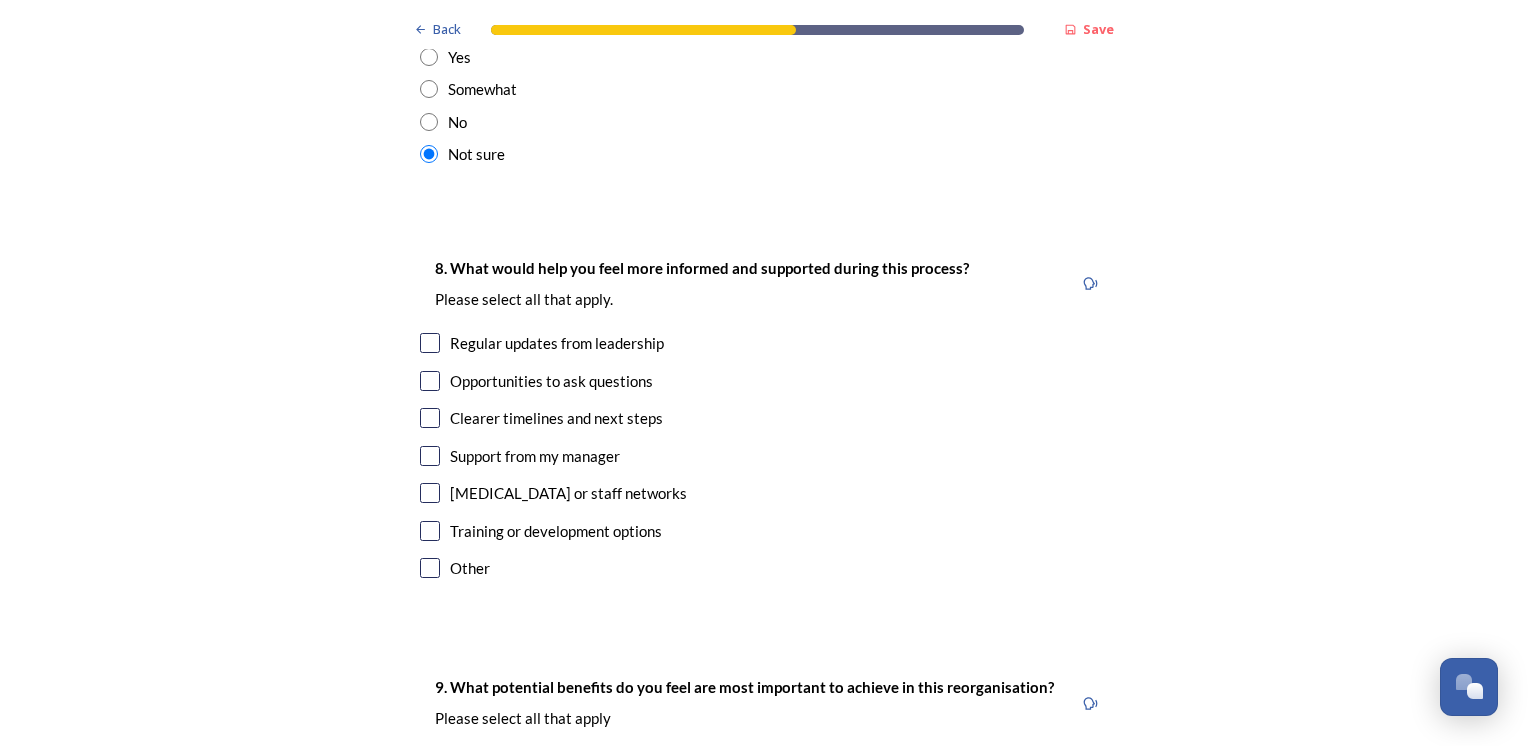 click on "Other" at bounding box center (470, 568) 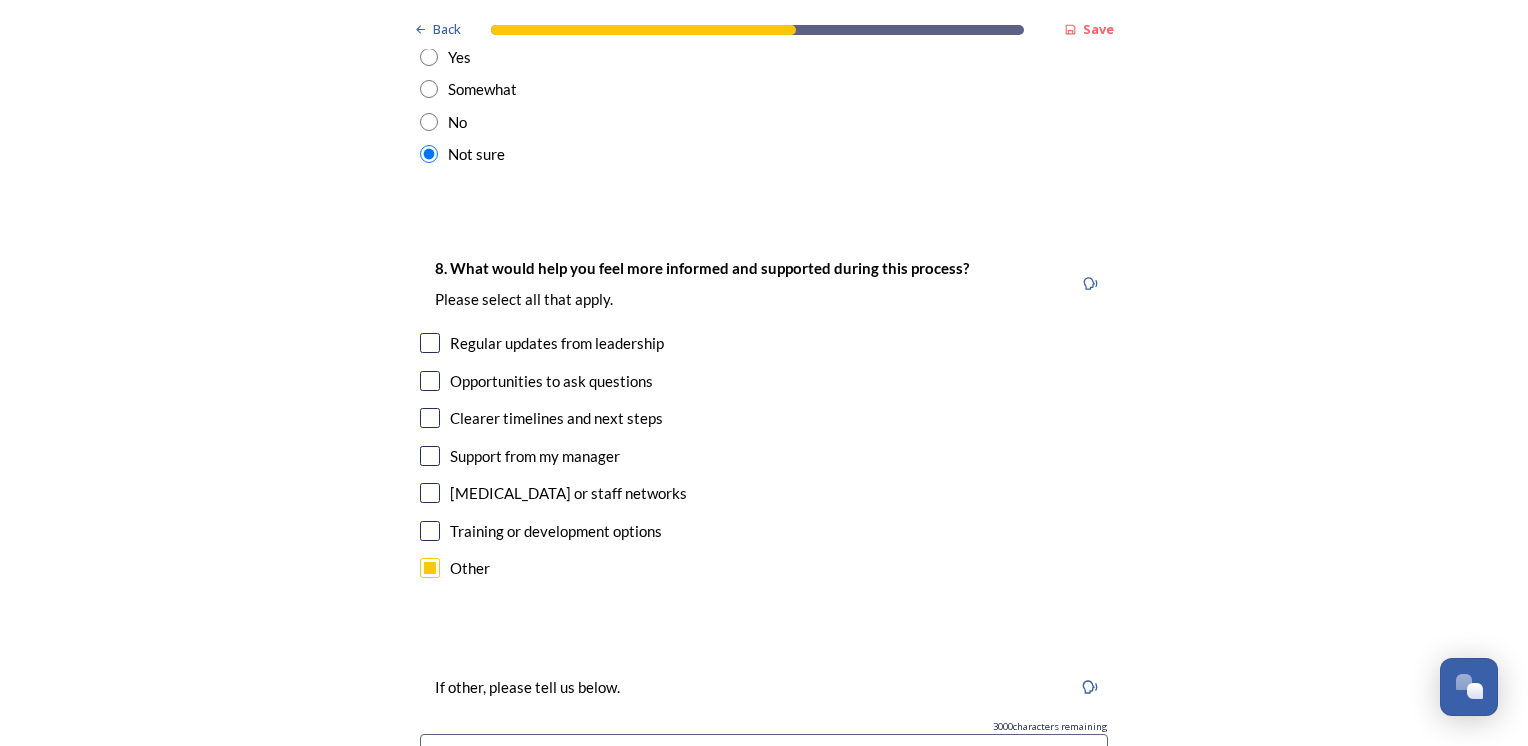 click at bounding box center (764, 757) 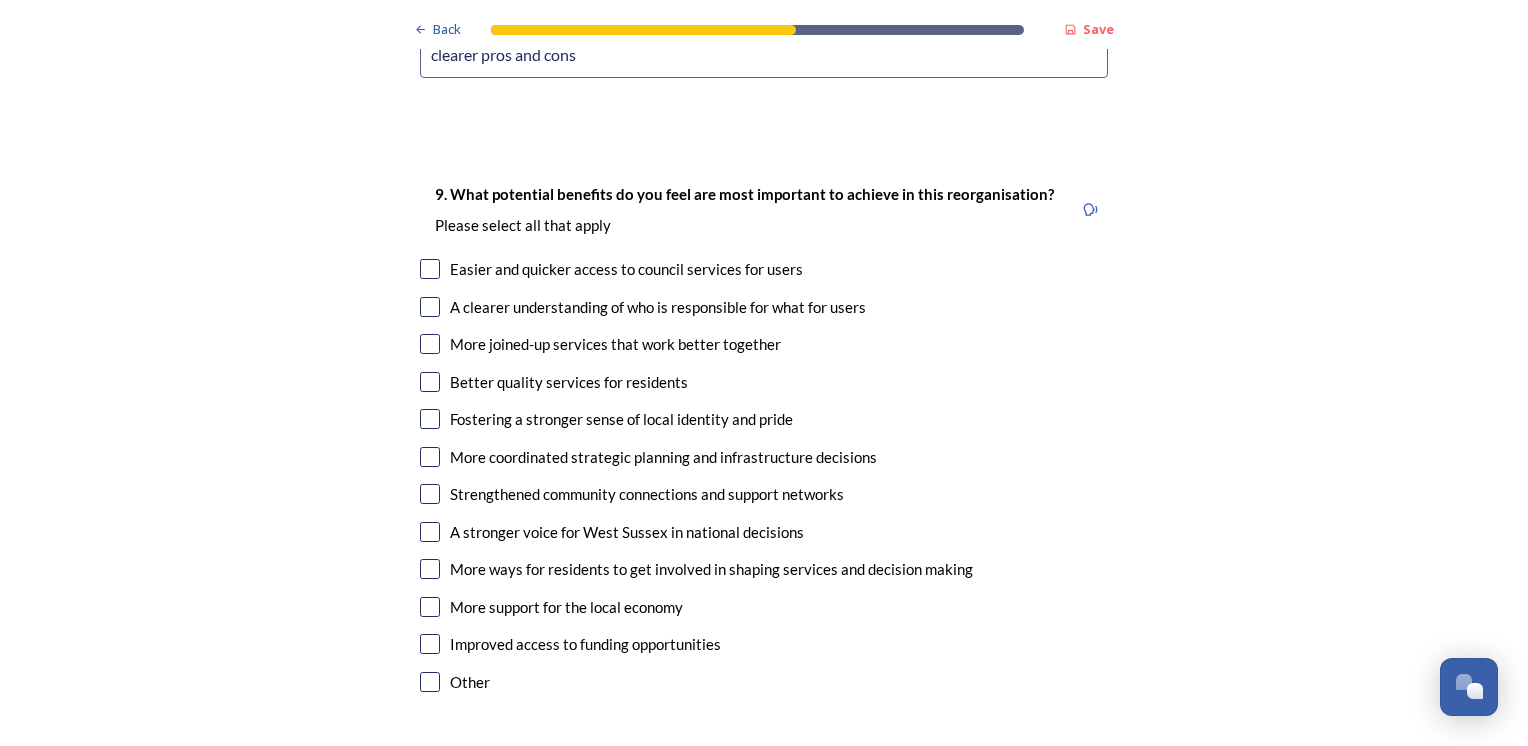 scroll, scrollTop: 4844, scrollLeft: 0, axis: vertical 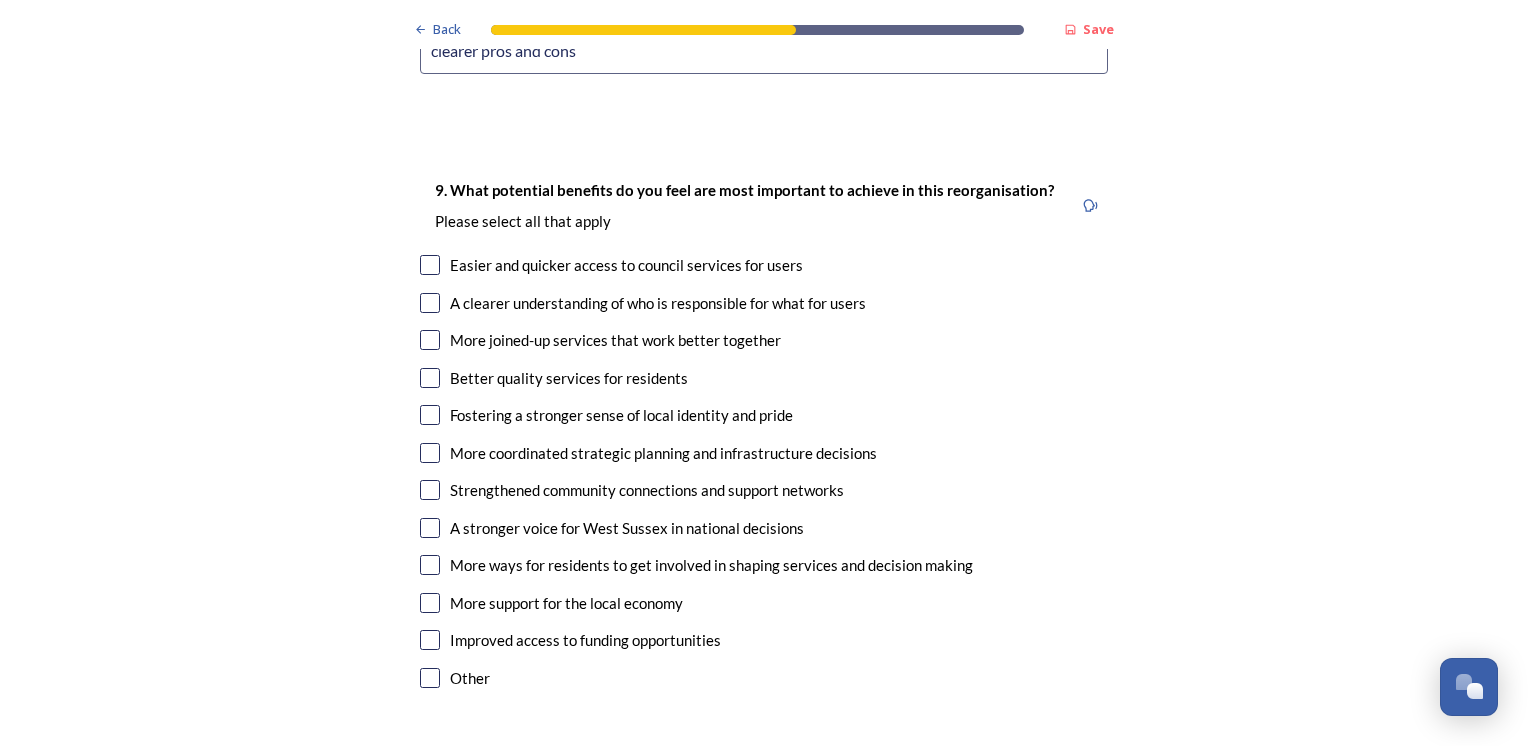 type on "clearer pros and cons" 